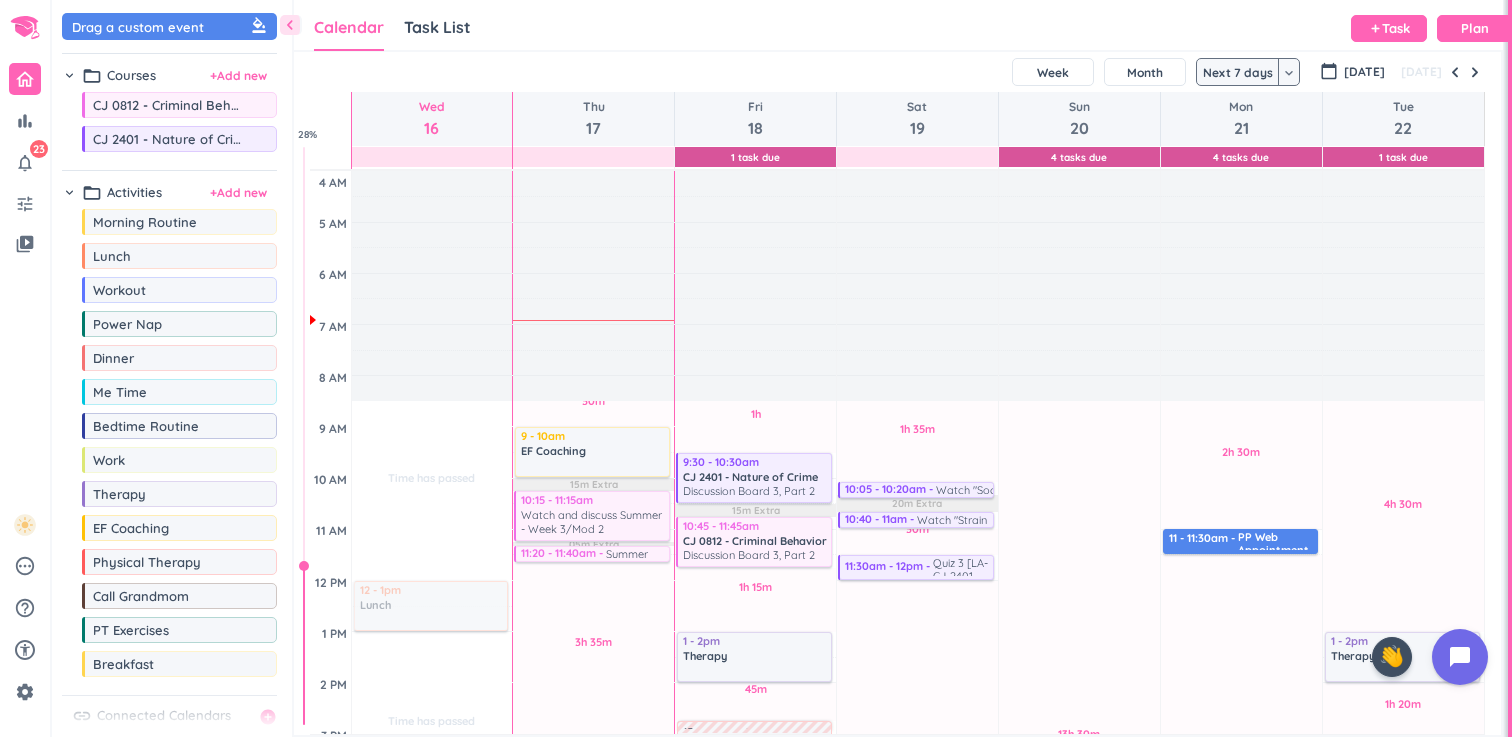 scroll, scrollTop: 0, scrollLeft: 0, axis: both 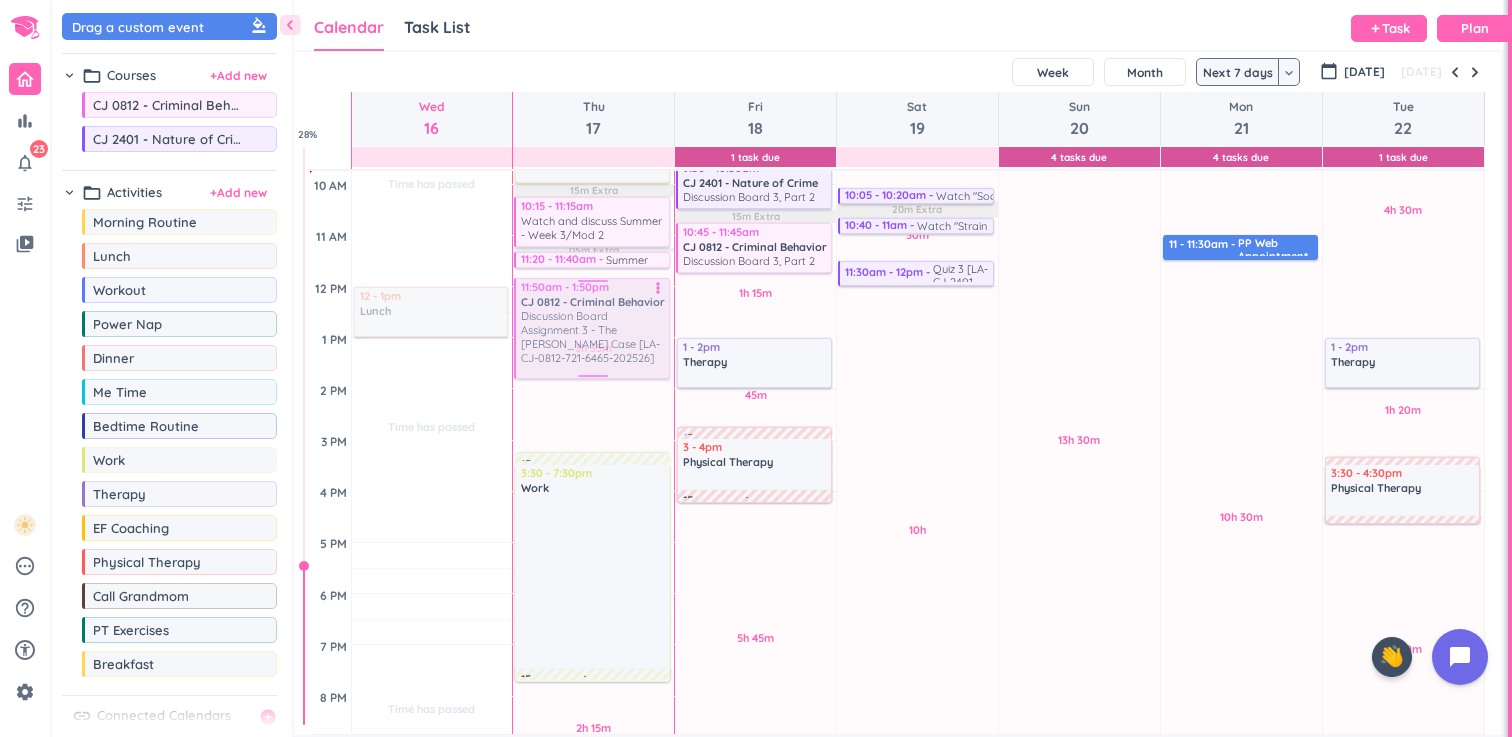 drag, startPoint x: 428, startPoint y: 587, endPoint x: 604, endPoint y: 330, distance: 311.48837 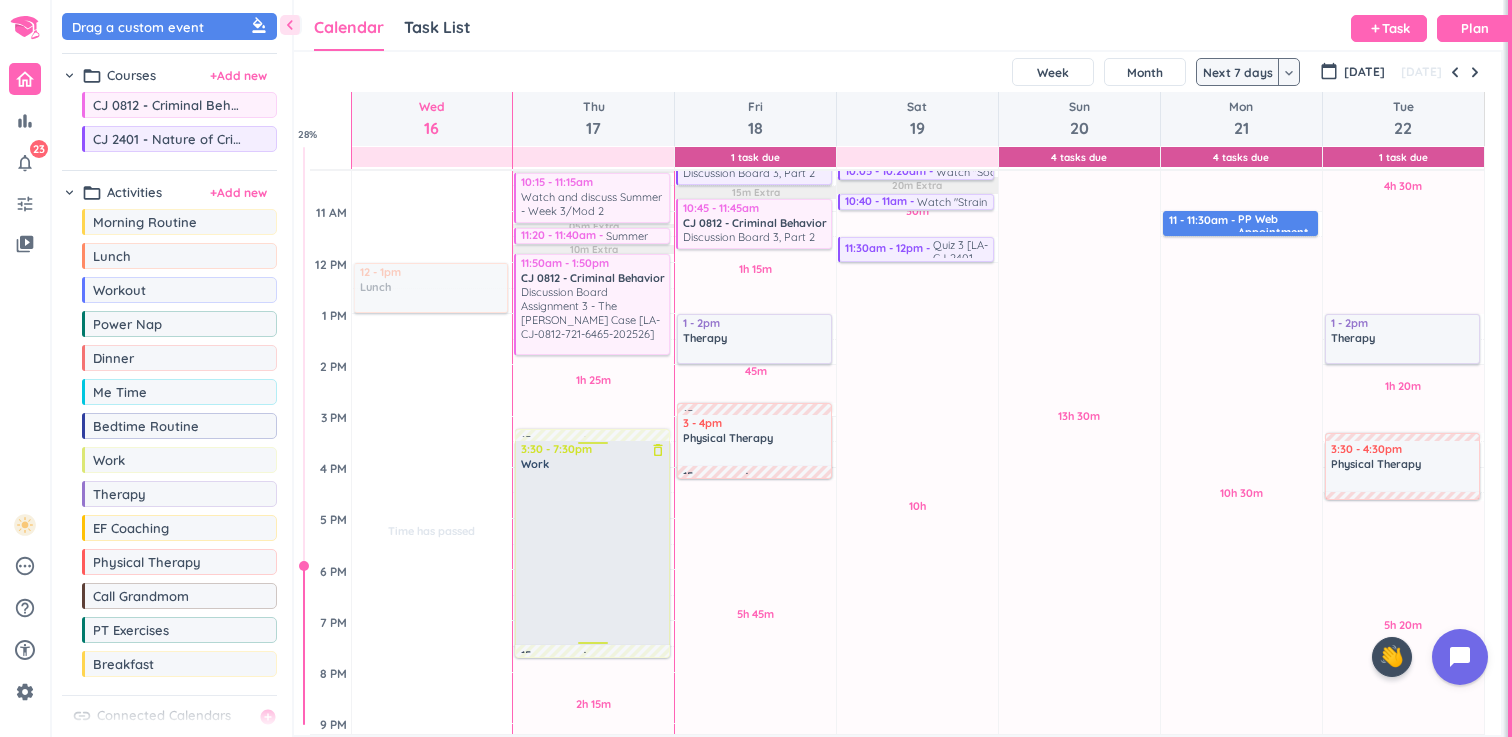 scroll, scrollTop: 324, scrollLeft: 0, axis: vertical 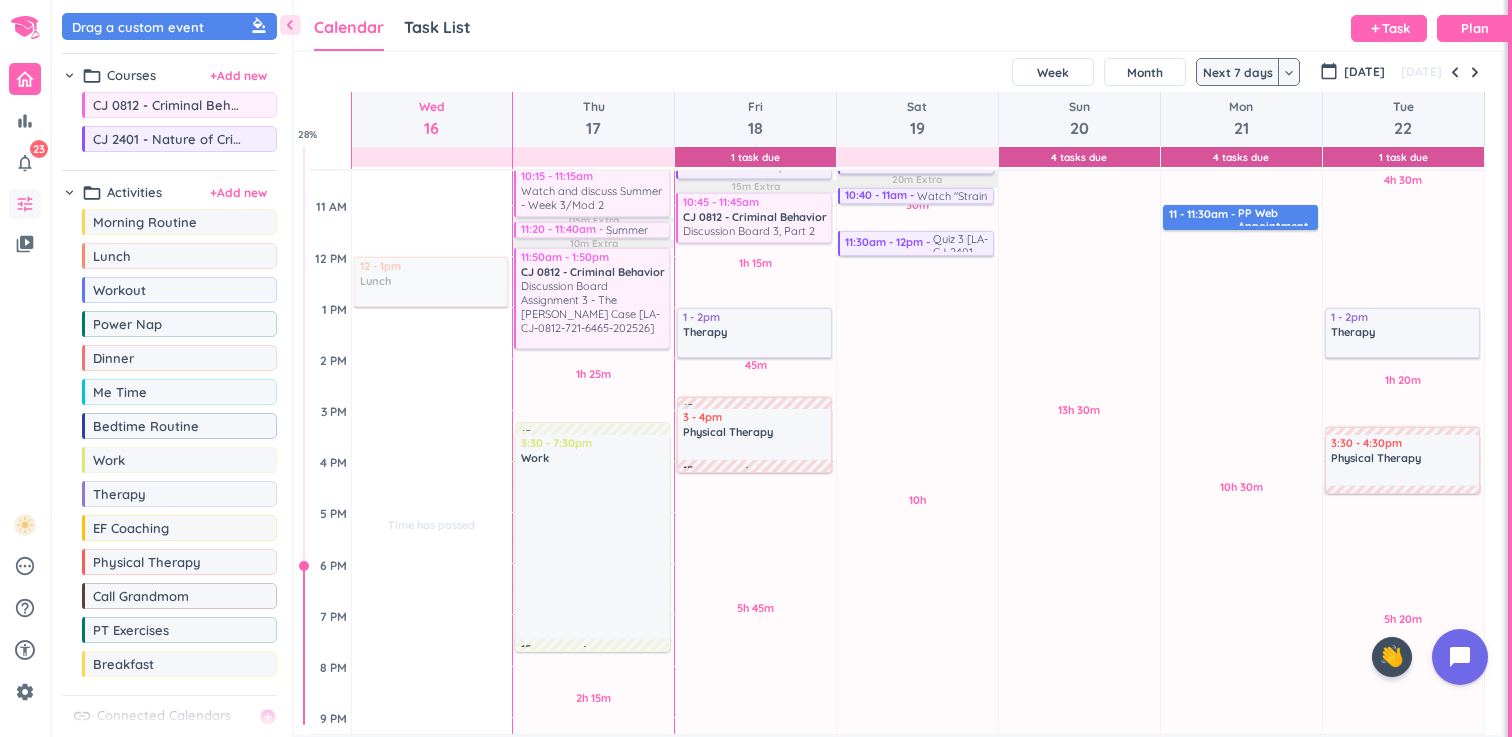 click on "tune" at bounding box center (25, 204) 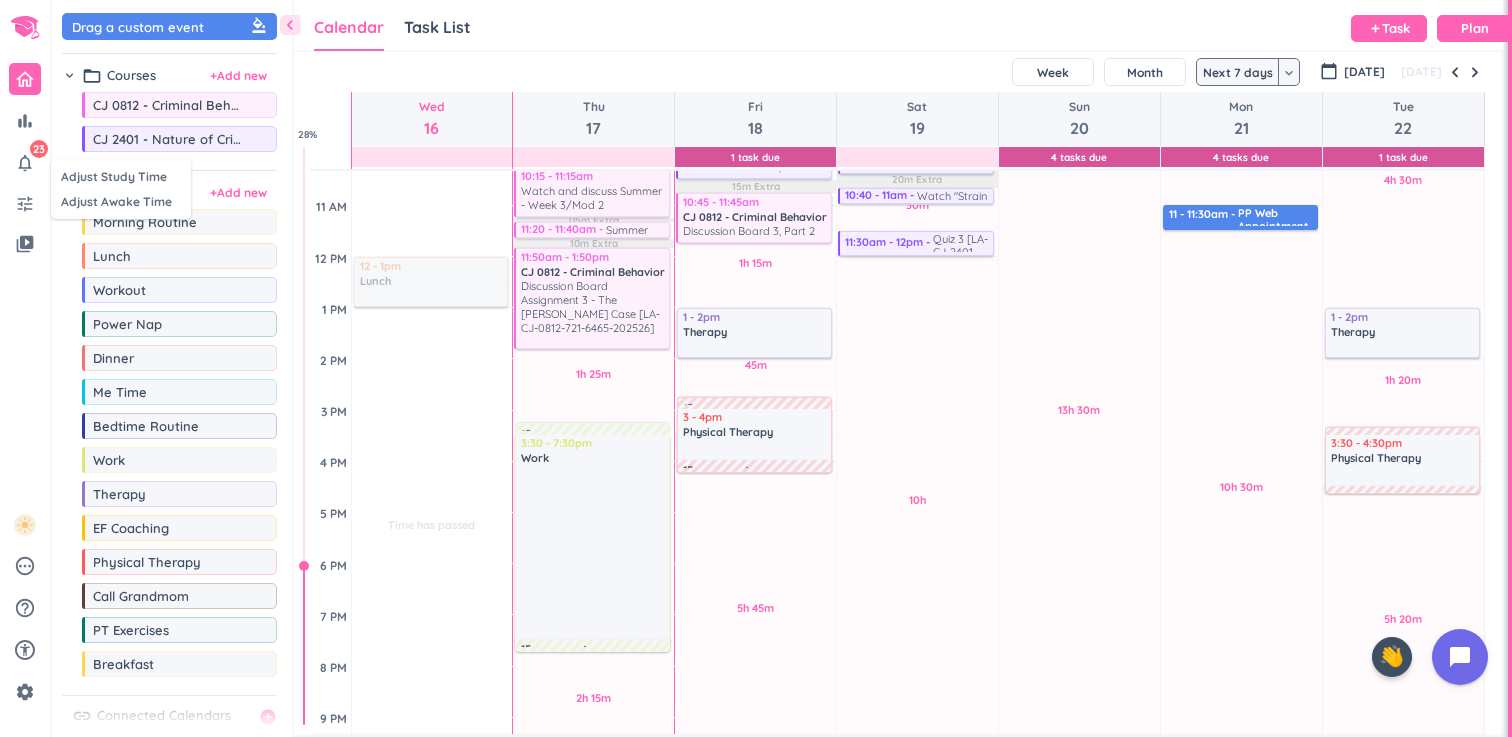 click at bounding box center [756, 368] 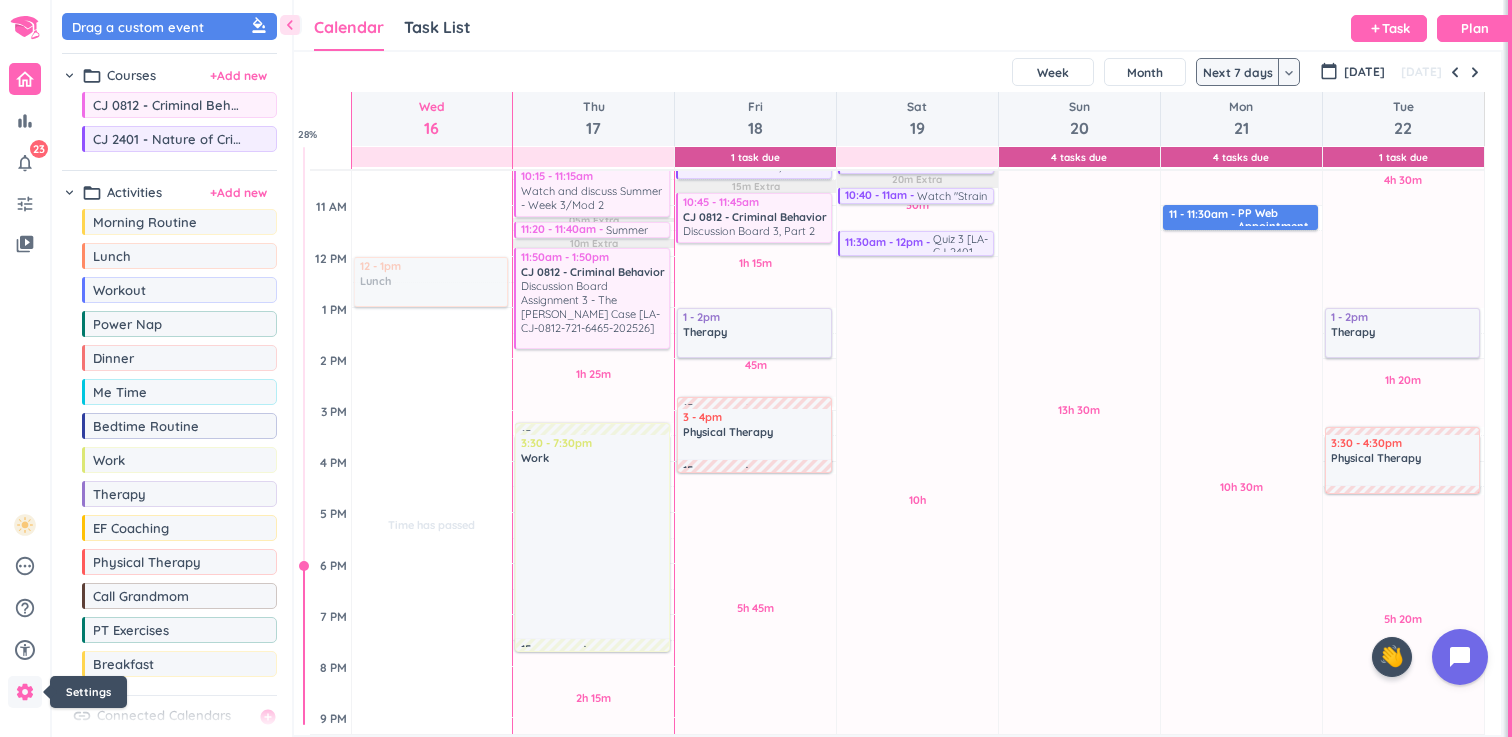 click on "settings" at bounding box center (25, 692) 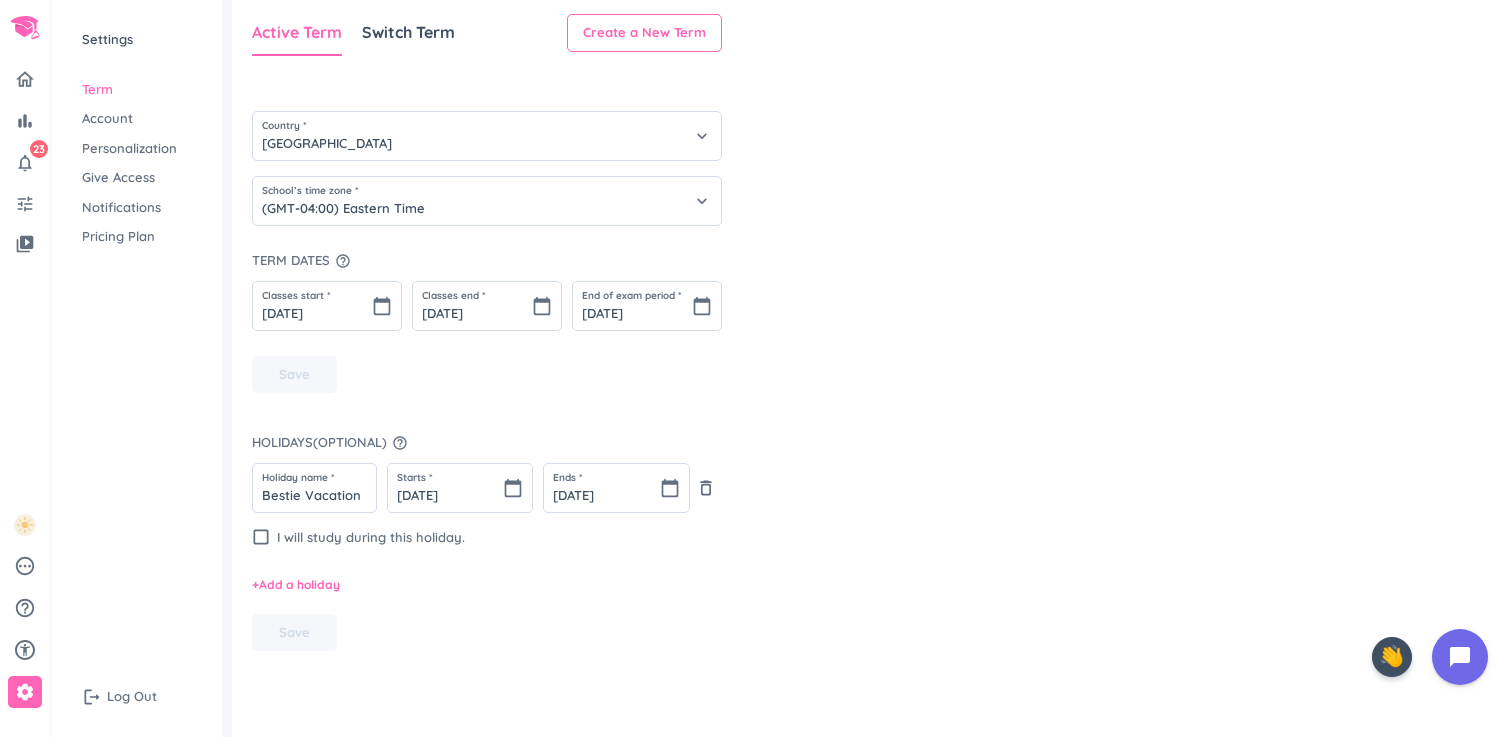 click on "Give Access" at bounding box center [137, 178] 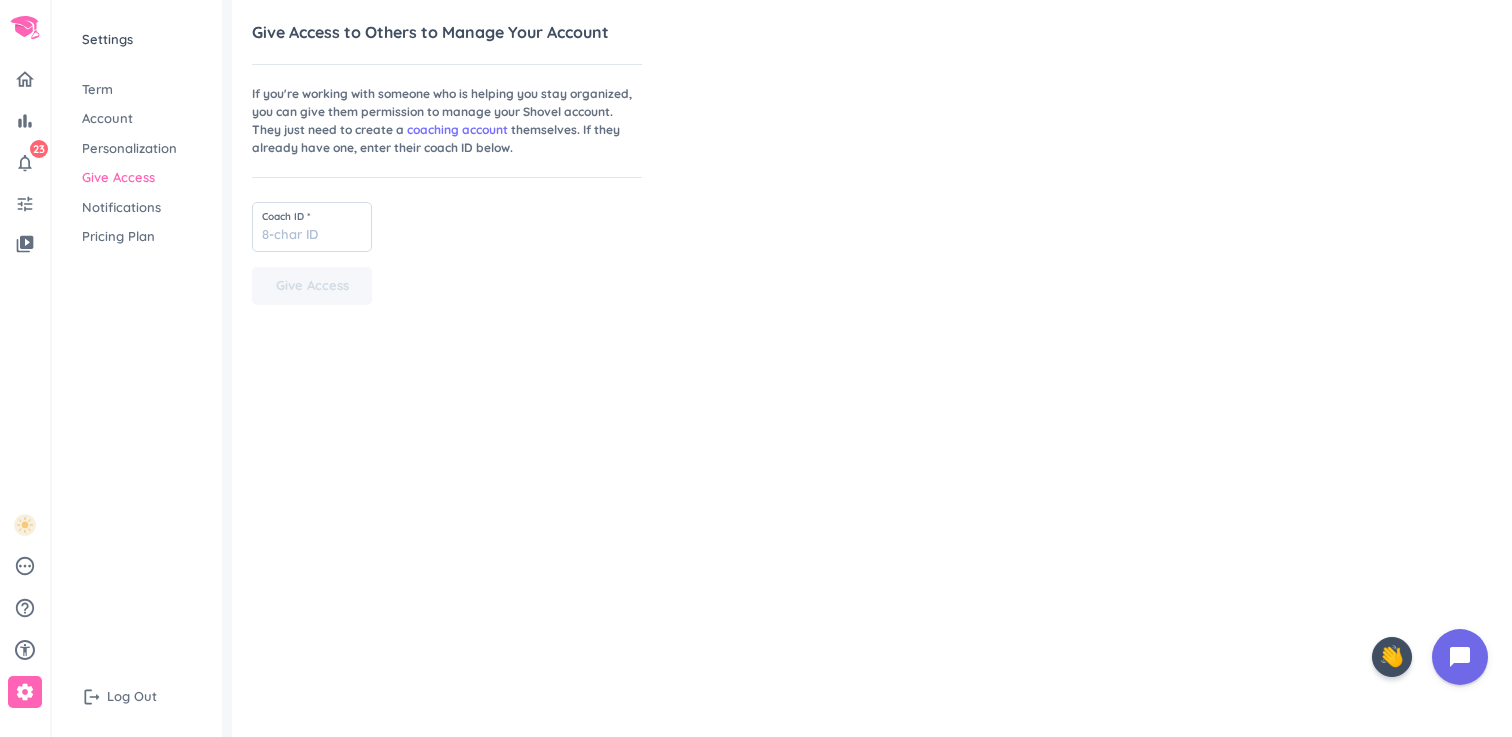 click on "Personalization" at bounding box center [137, 149] 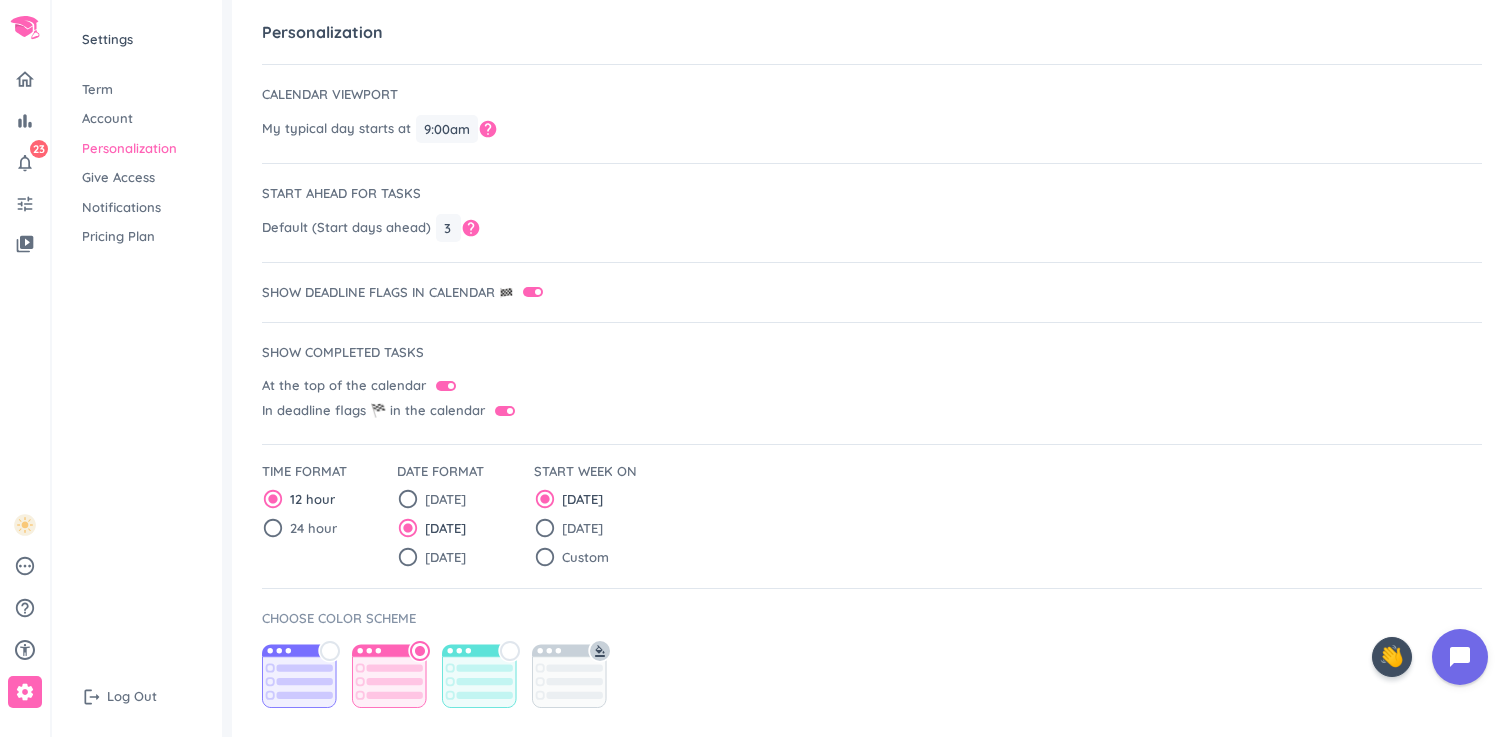 click on "Account" at bounding box center [137, 119] 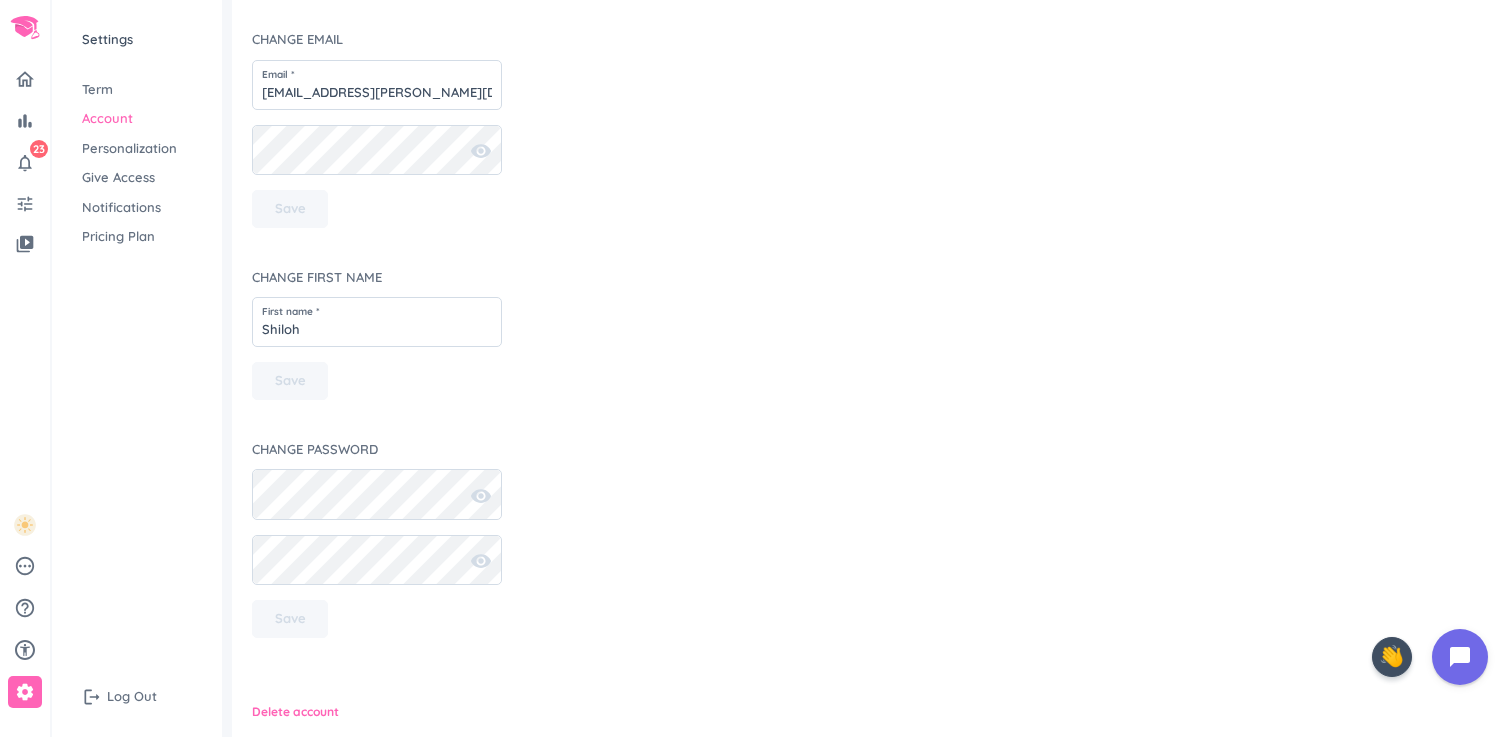 scroll, scrollTop: 4, scrollLeft: 0, axis: vertical 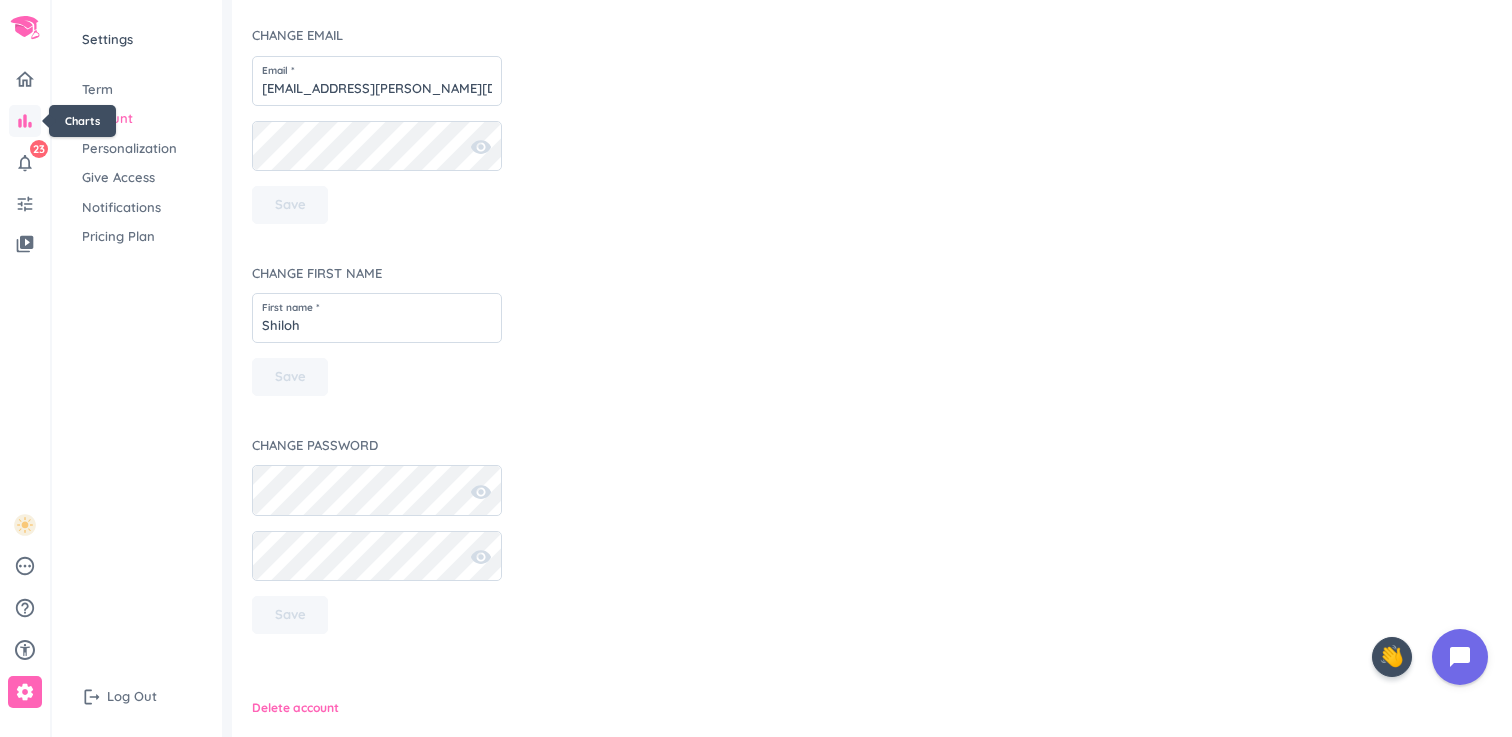 click on "bar_chart" at bounding box center (25, 121) 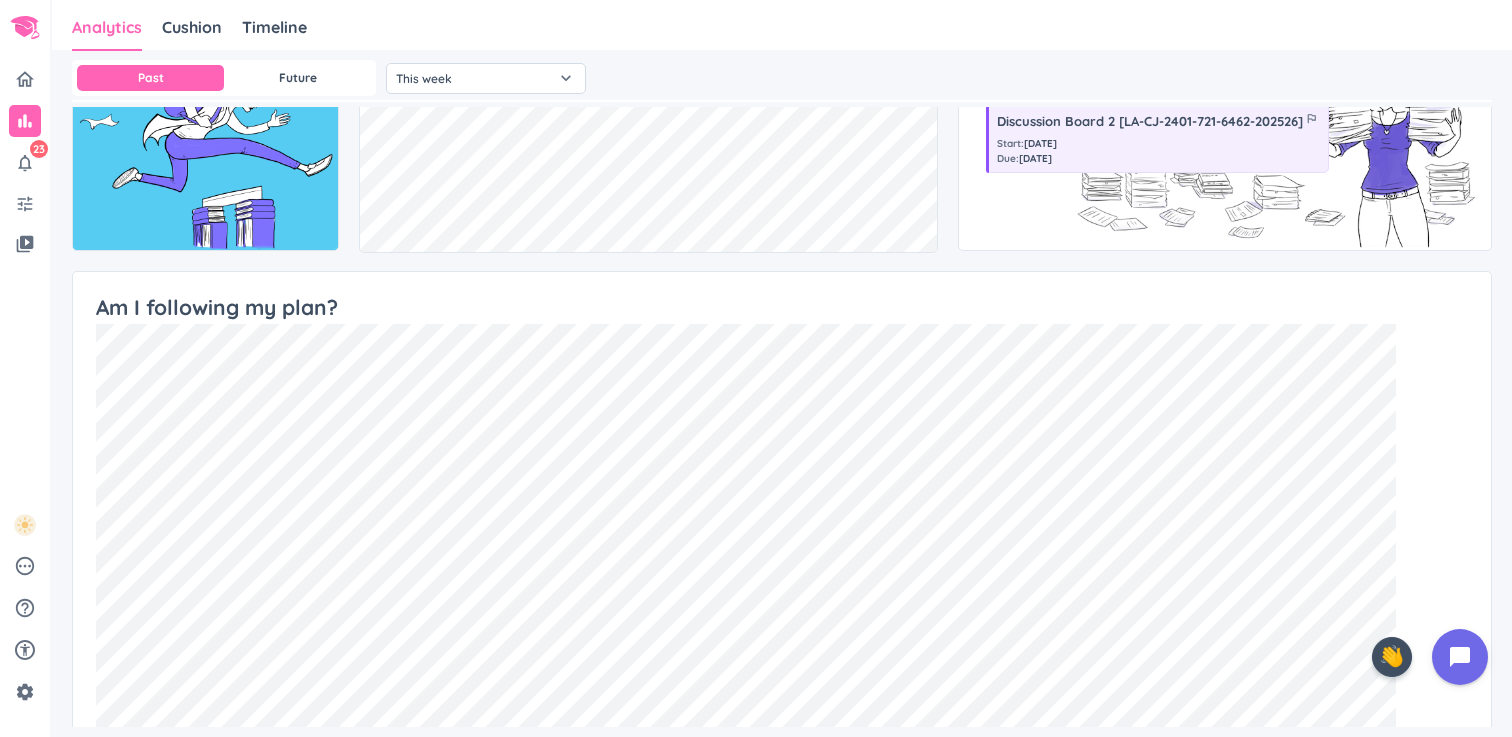 scroll, scrollTop: 694, scrollLeft: 0, axis: vertical 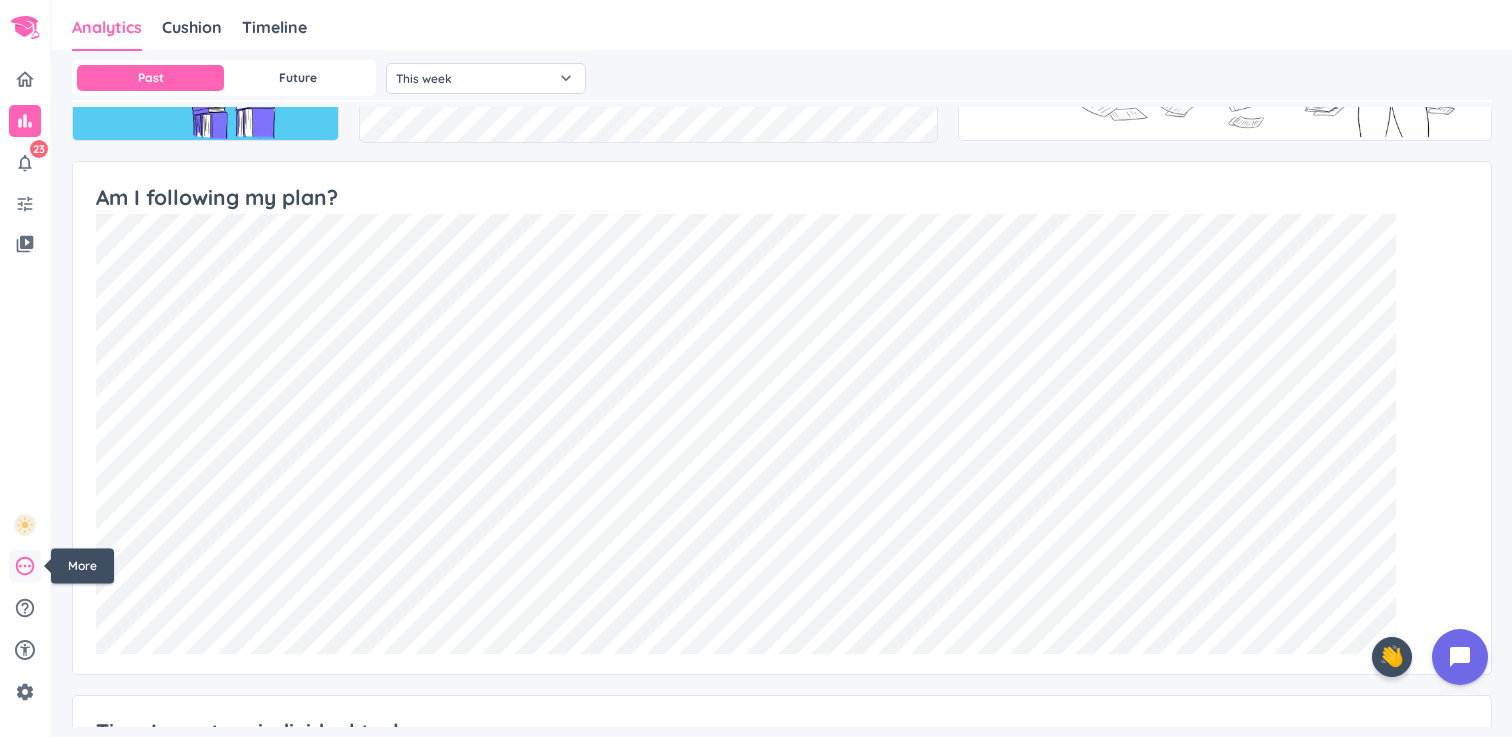 click on "pending" at bounding box center (25, 566) 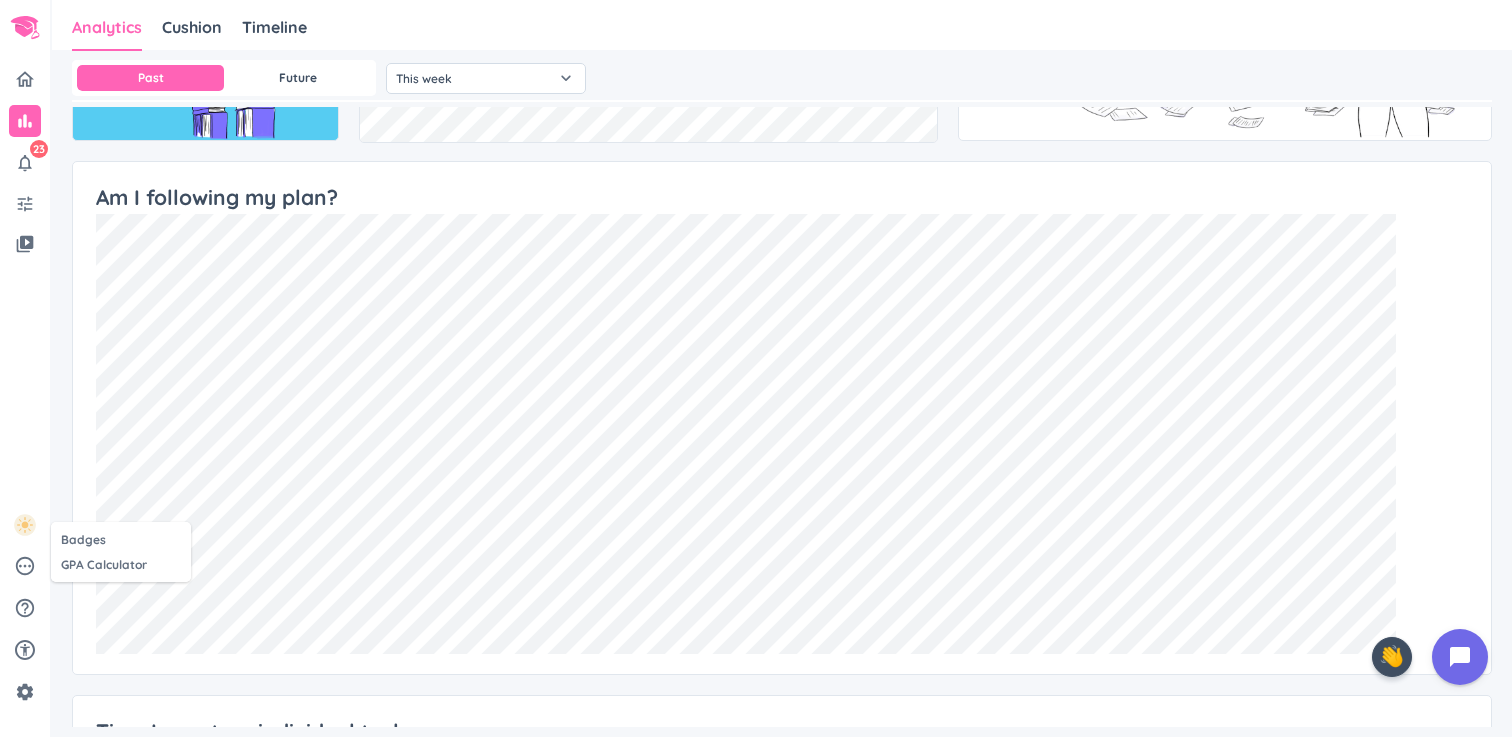 click at bounding box center [756, 368] 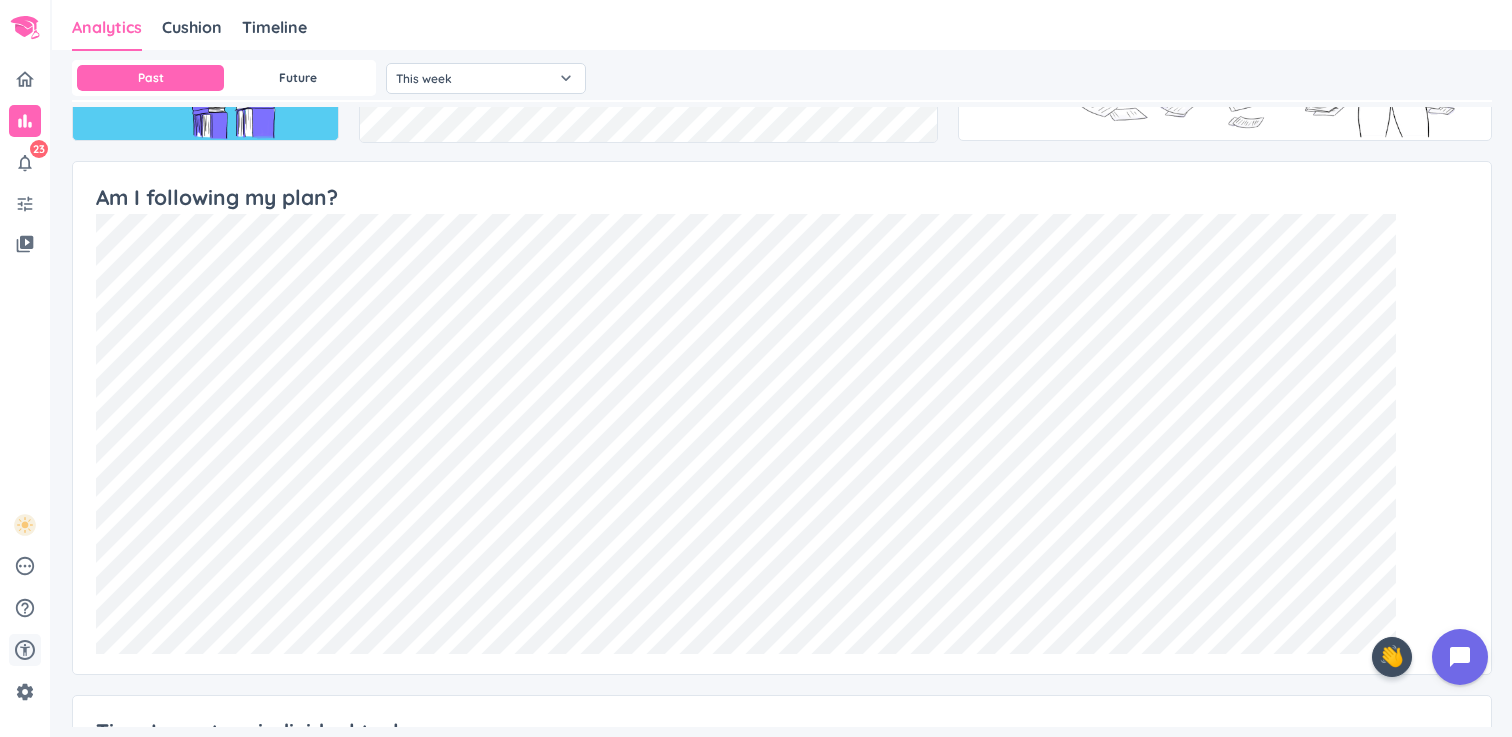 click 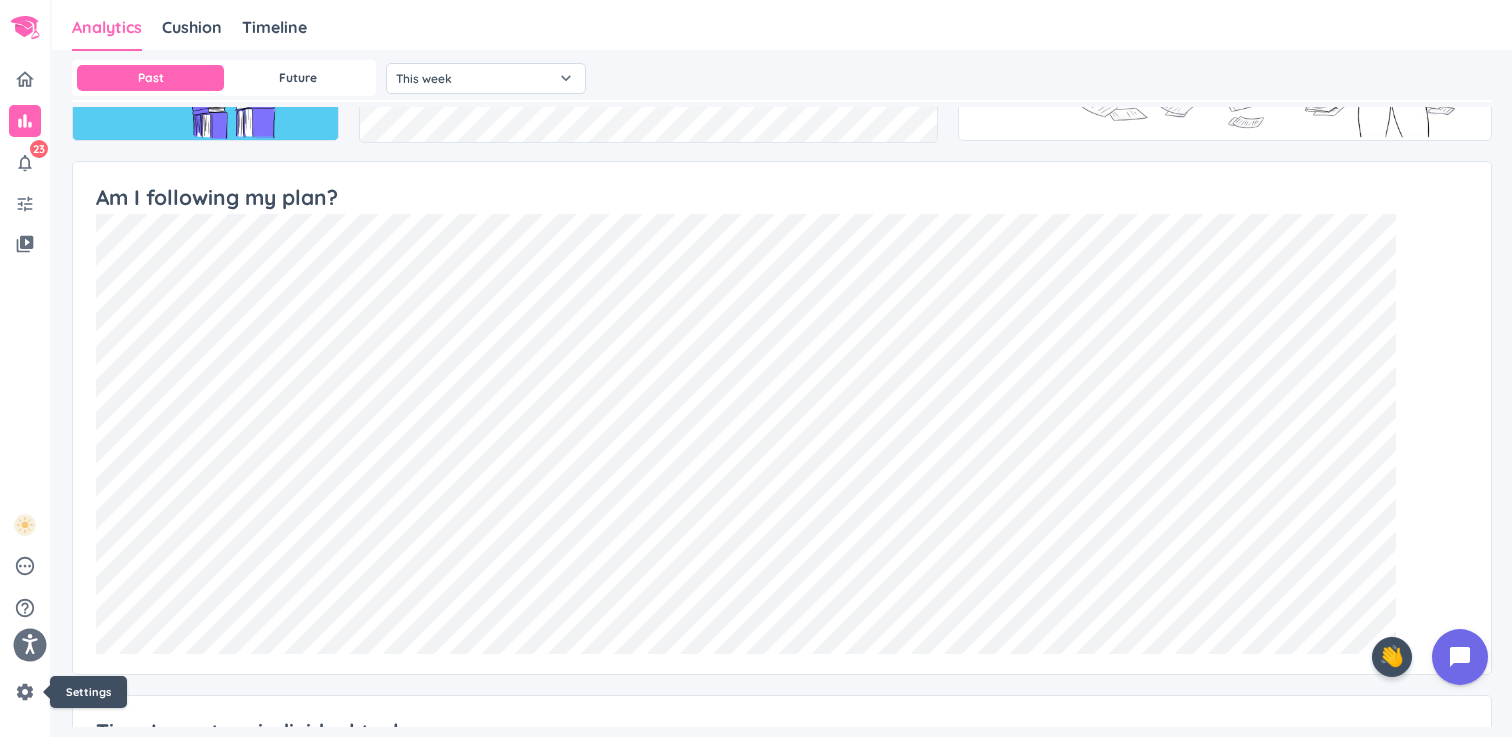 click 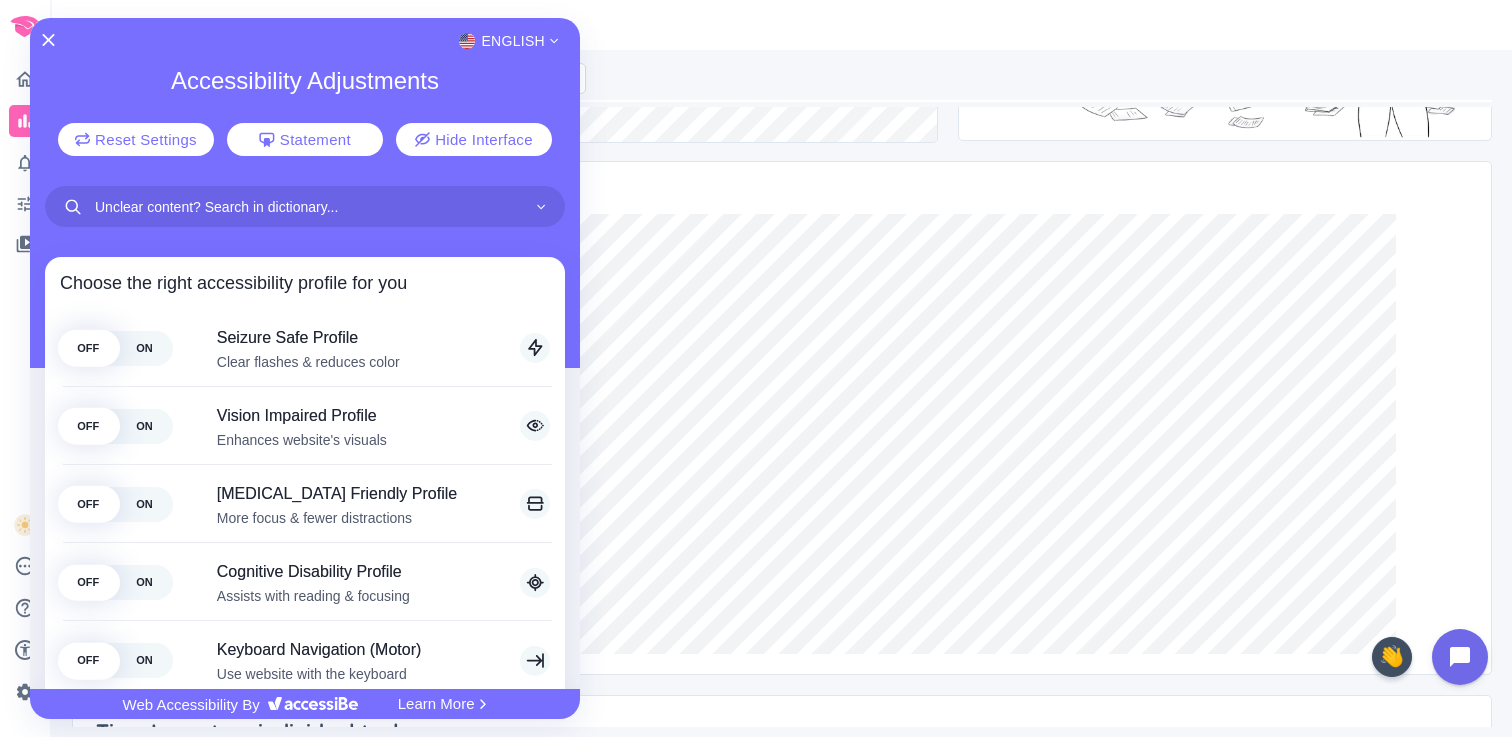 click on "English Accessibility Adjustments Reset Settings Statement Hide Interface Choose the right accessibility profile for you OFF ON Seizure Safe Profile Clear flashes & reduces color This profile enables epileptic and seizure prone users to browse safely by eliminating the risk of seizures that result from [MEDICAL_DATA] or blinking animations and risky color combinations. OFF ON Vision Impaired Profile Enhances website's visuals This profile adjusts the website, so that it is accessible to the majority of visual impairments such as Degrading Eyesight, Tunnel Vision, Cataract, [MEDICAL_DATA], and others. OFF ON [MEDICAL_DATA] Friendly Profile More focus & fewer distractions This profile significantly reduces distractions, to help people with [MEDICAL_DATA] and Neurodevelopmental disorders browse, read, and focus on the essential elements of the website more easily. OFF ON Cognitive Disability Profile Assists with reading & focusing OFF ON Keyboard Navigation (Motor) Use website with the keyboard Note: OFF ON Blind Users (Screen Reader) Note:" at bounding box center (305, 353) 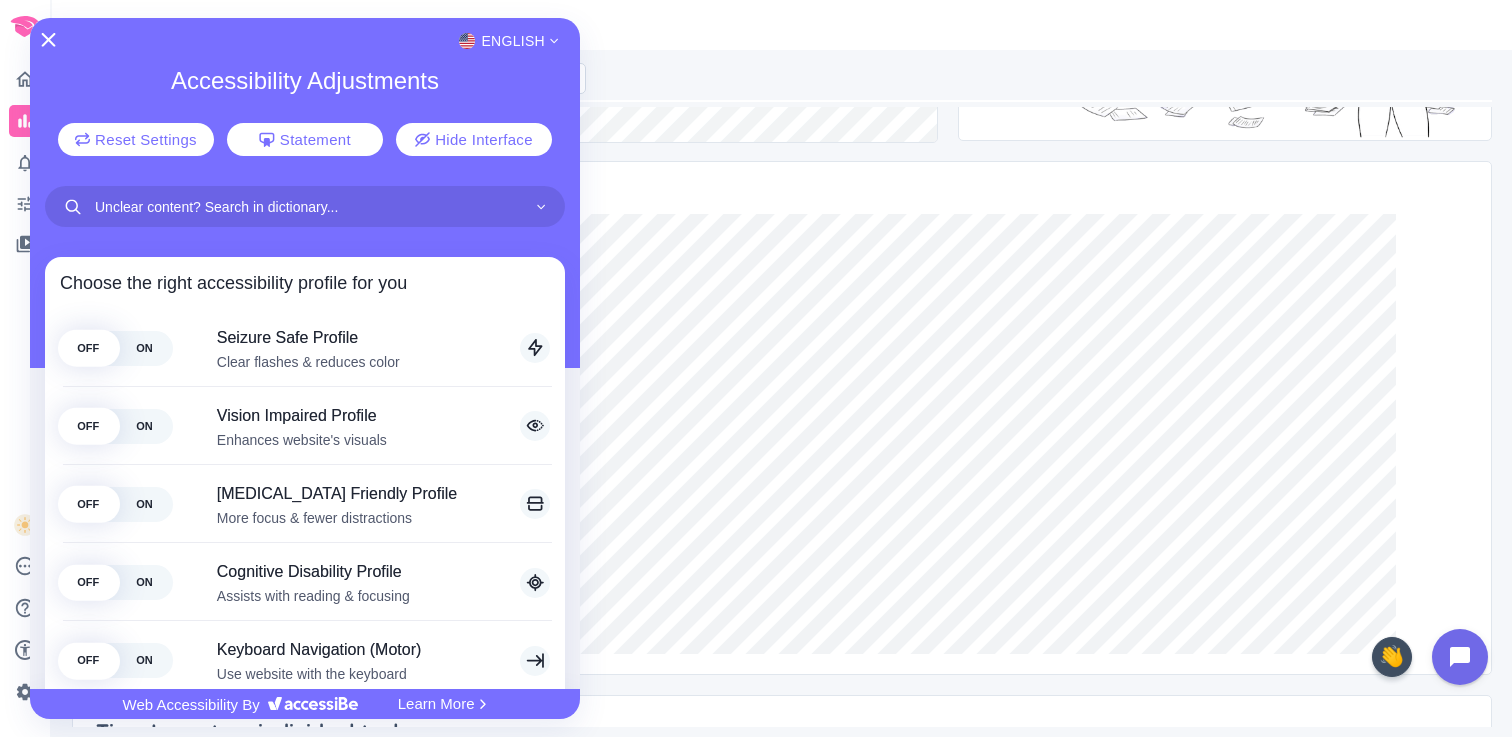click 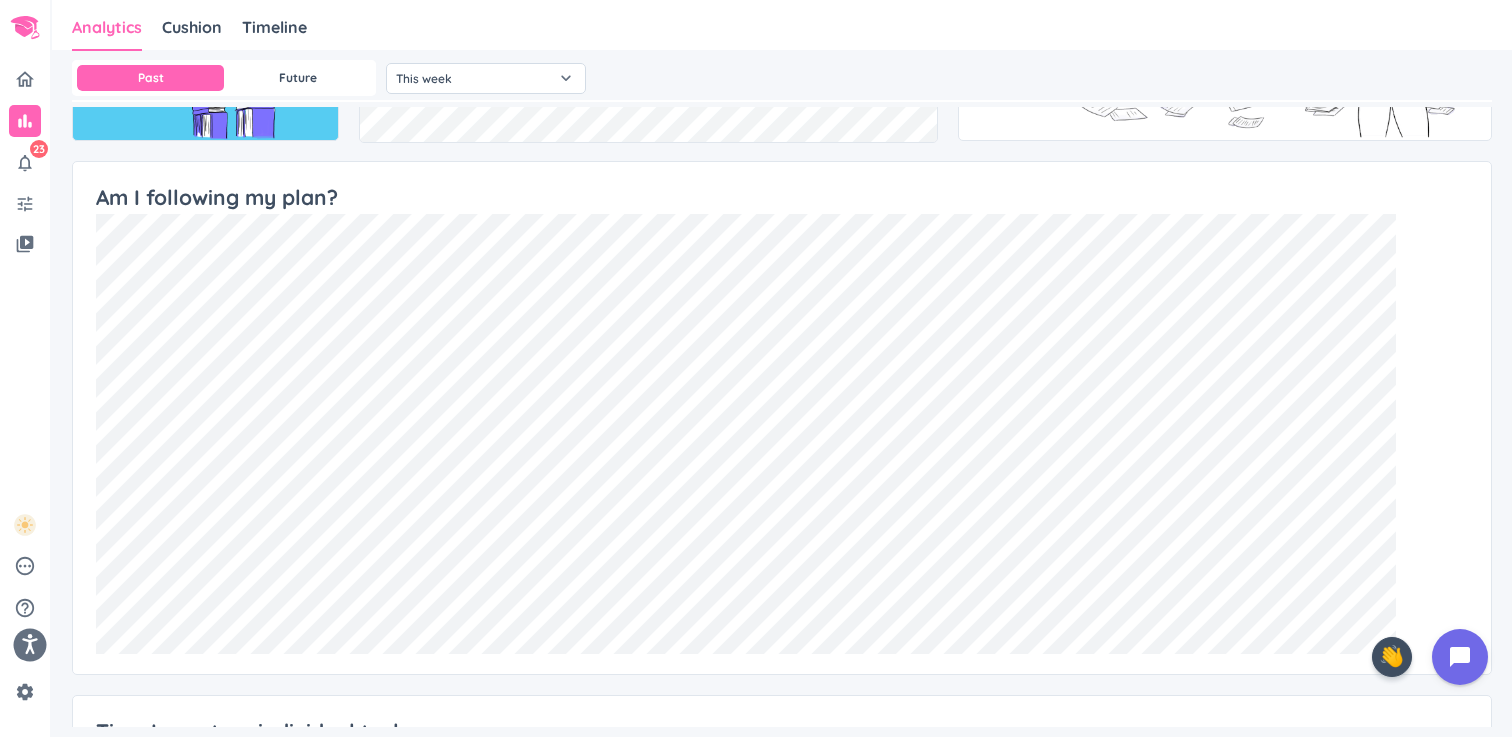 click 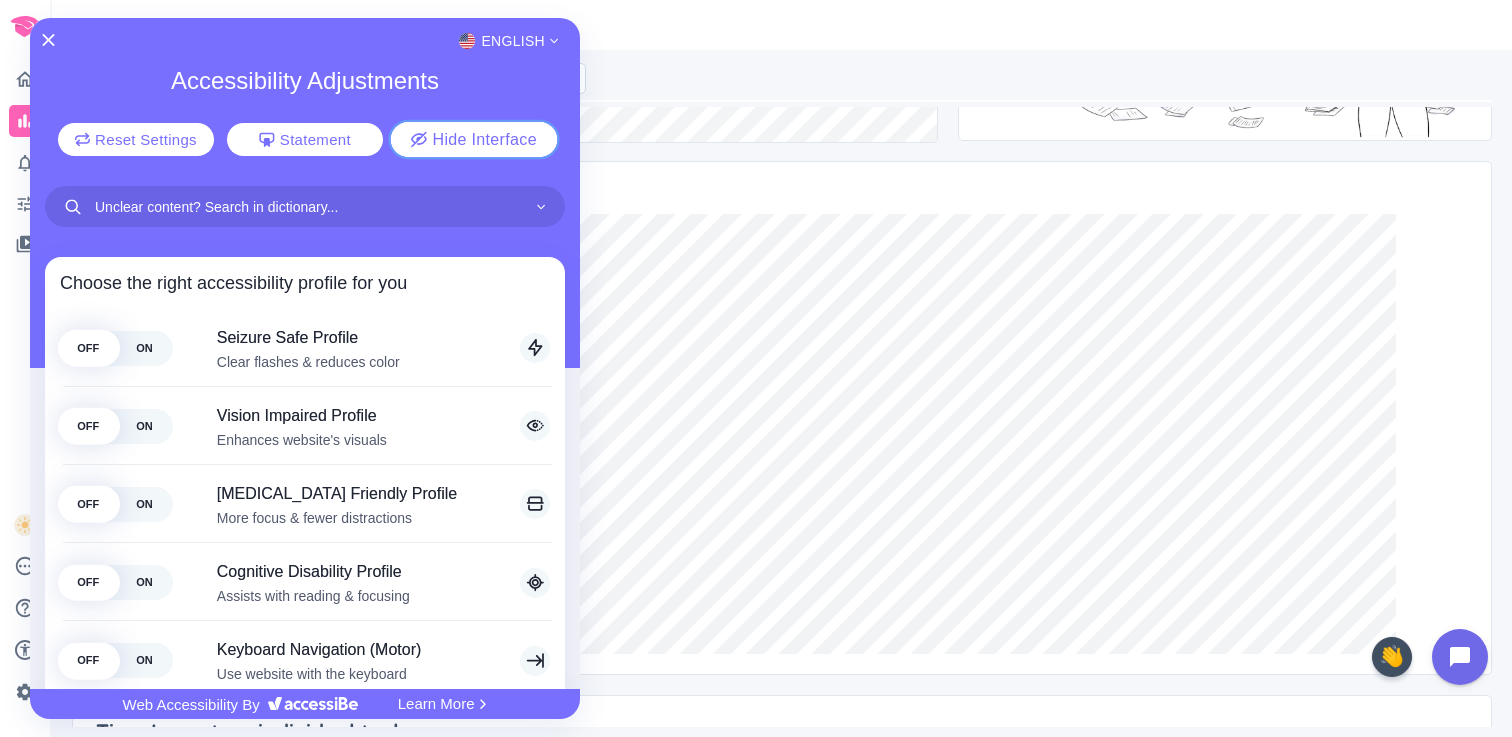 click on "Hide Interface" at bounding box center (484, 140) 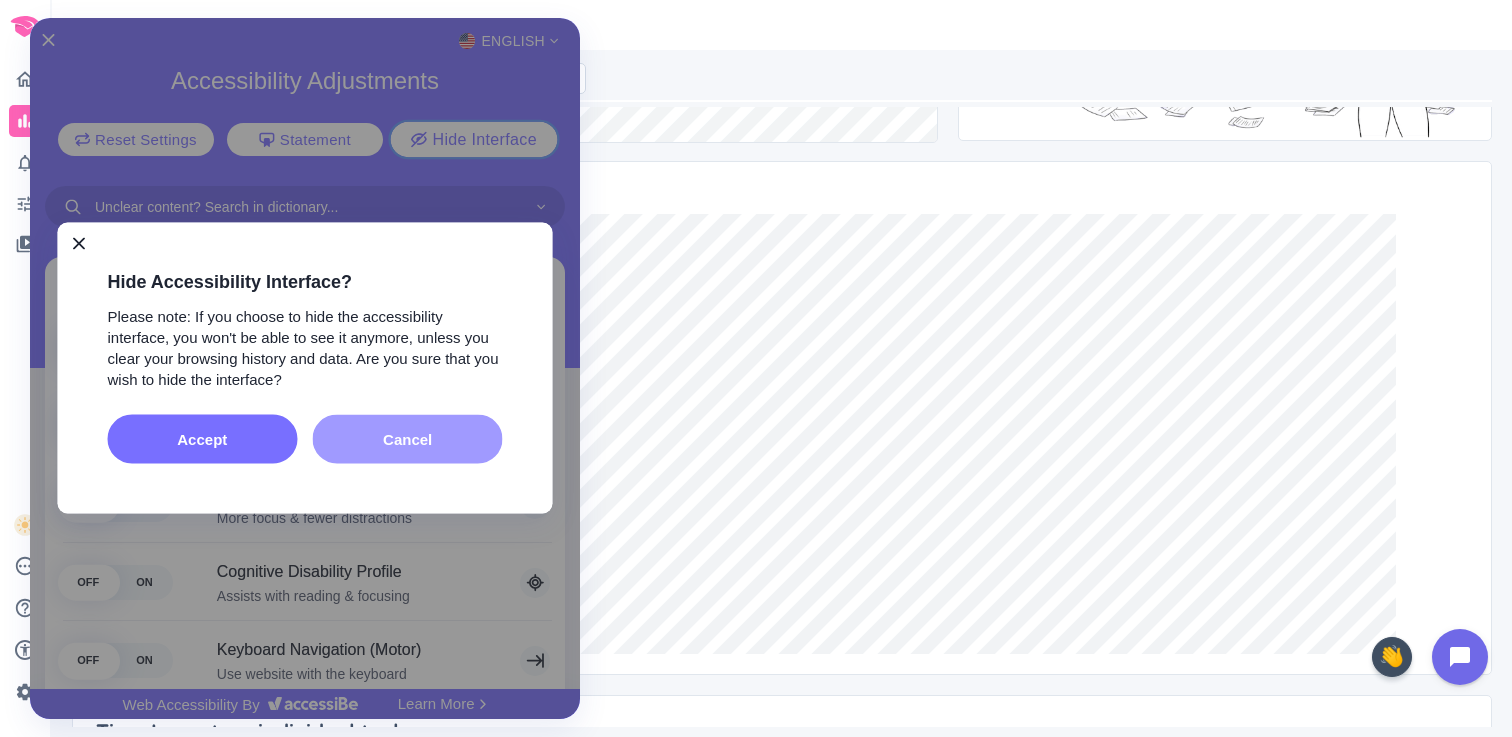 click on "Cancel" at bounding box center (408, 439) 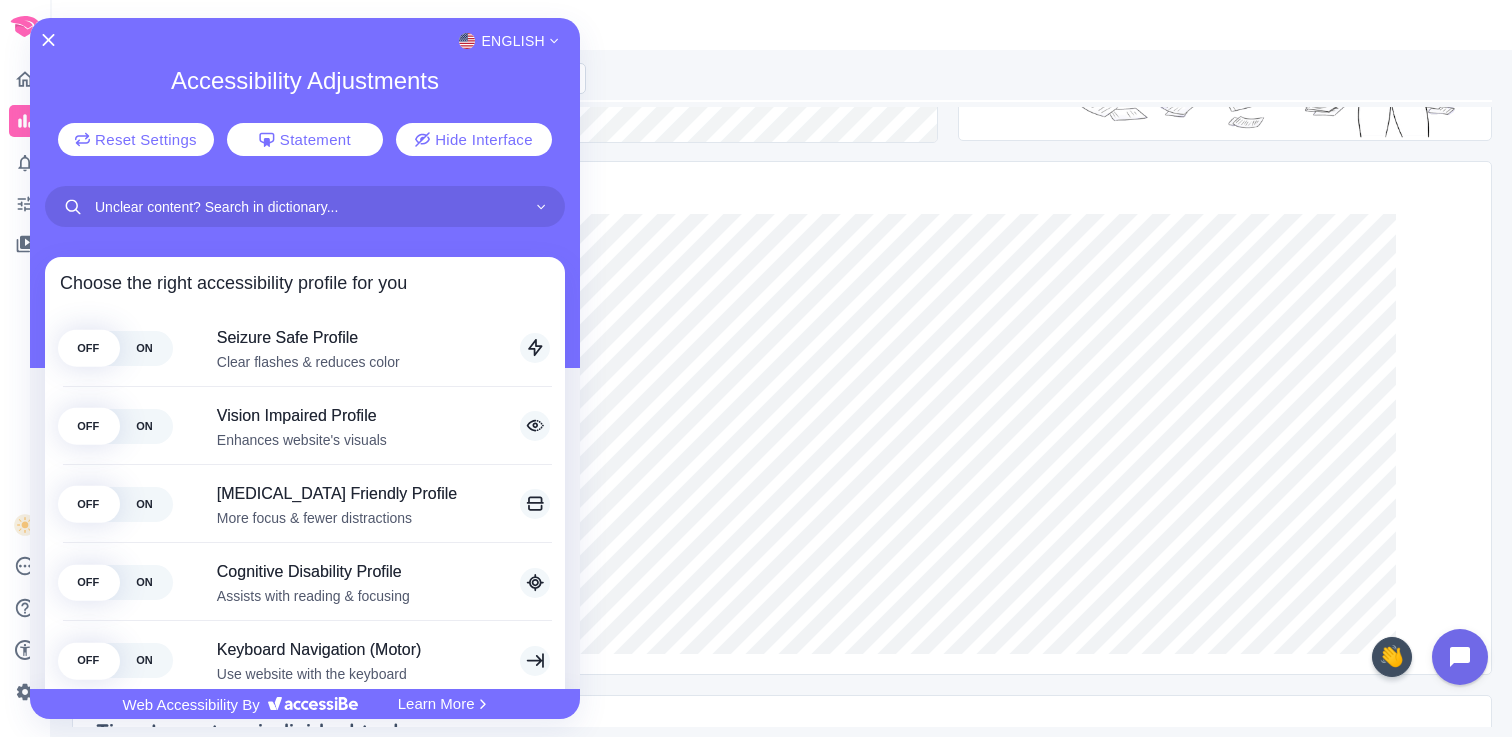 click at bounding box center (756, 368) 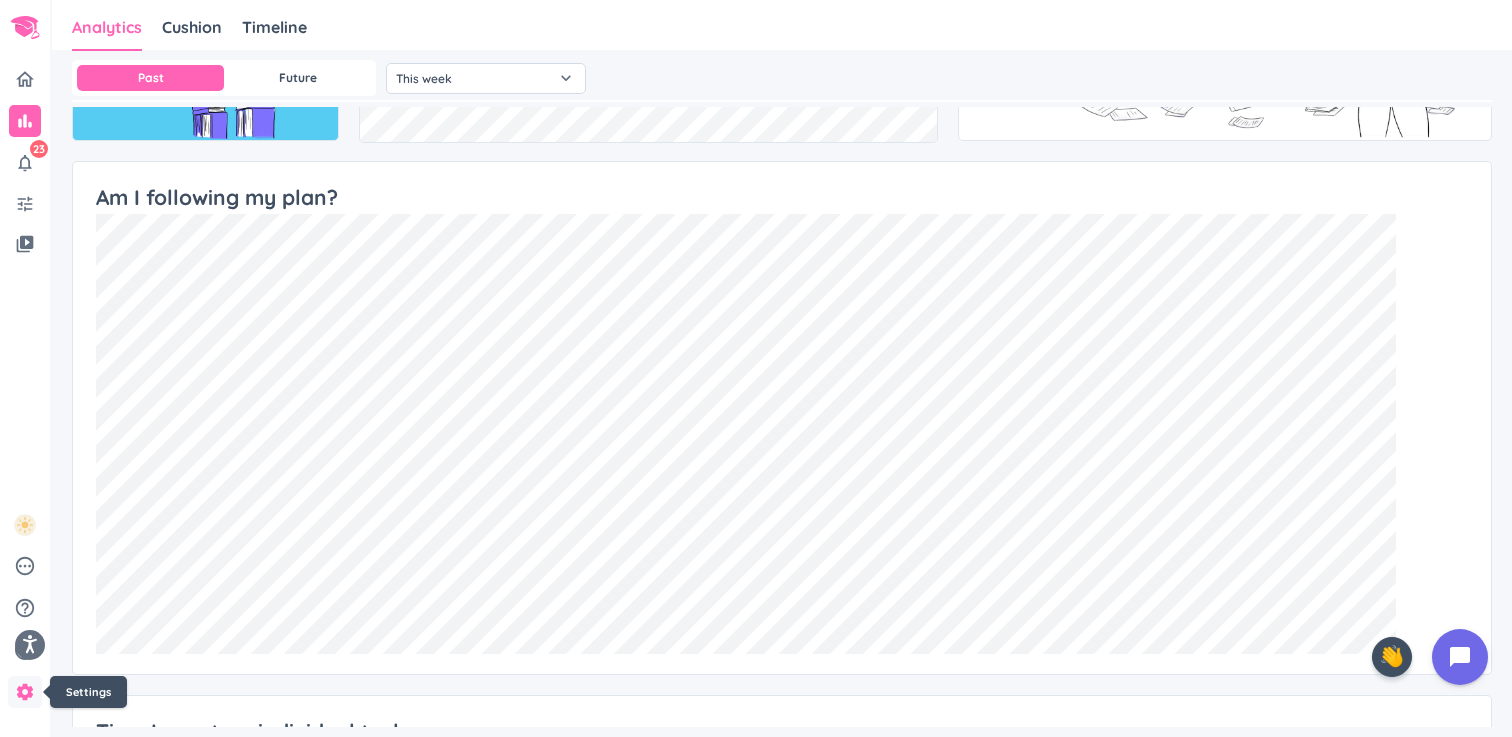 click on "settings" at bounding box center [25, 692] 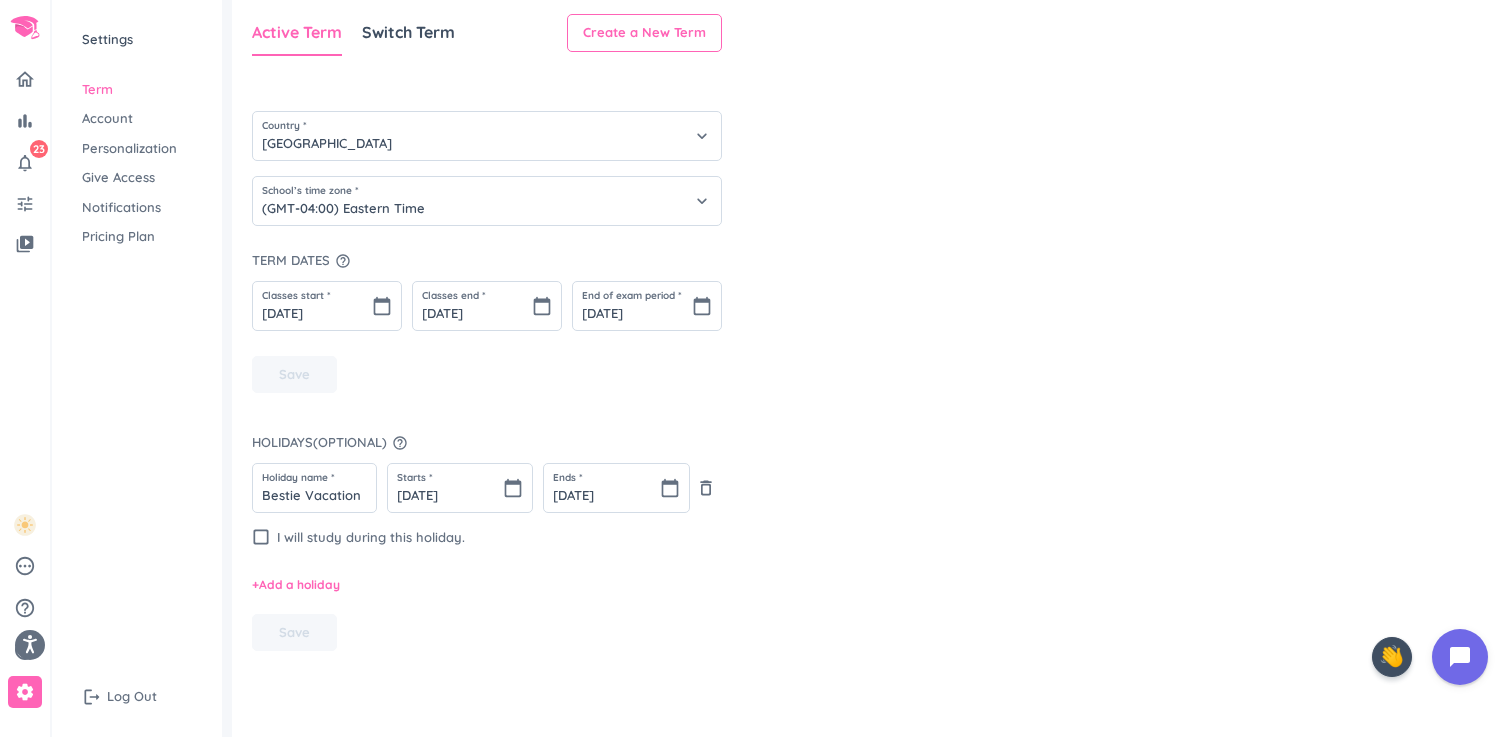 click on "Personalization" at bounding box center (137, 149) 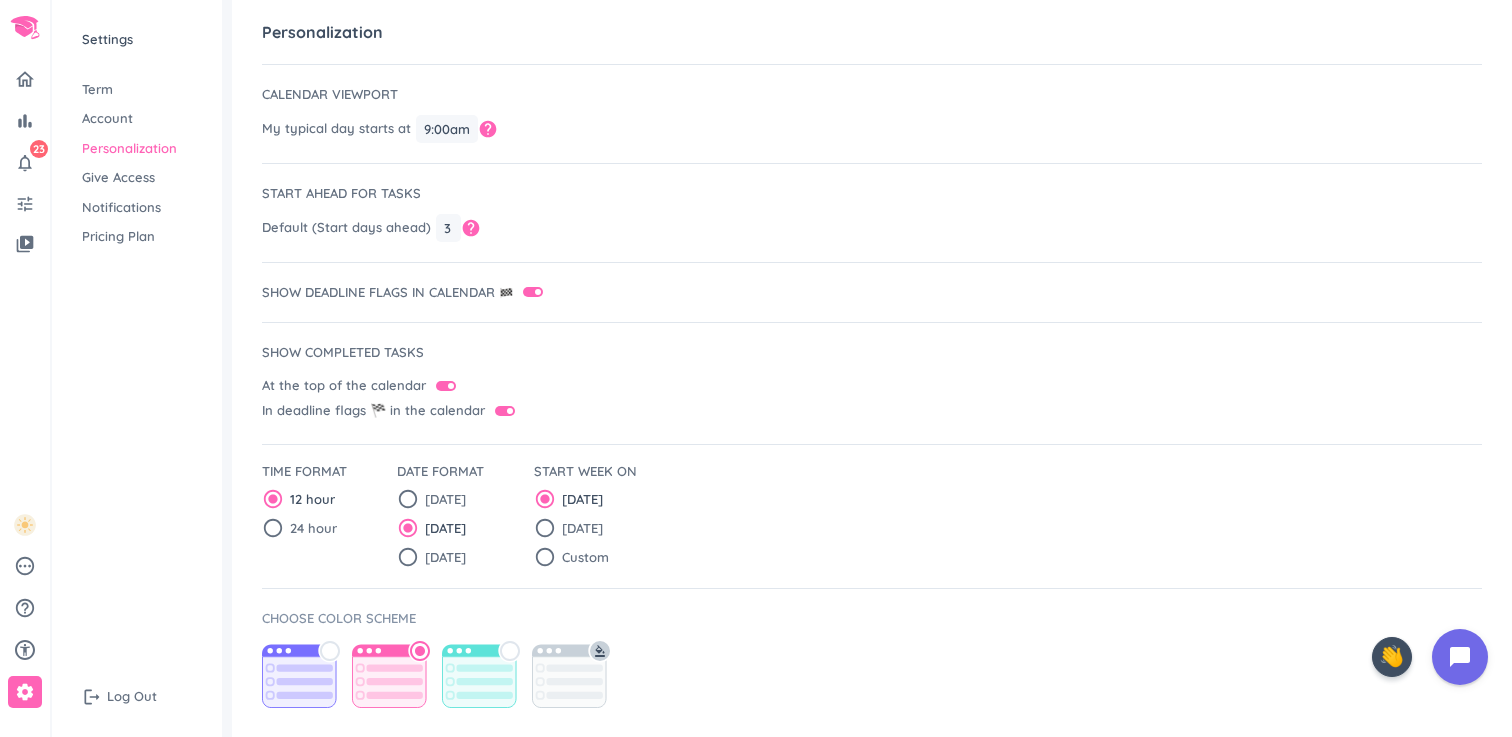 scroll, scrollTop: 502, scrollLeft: 0, axis: vertical 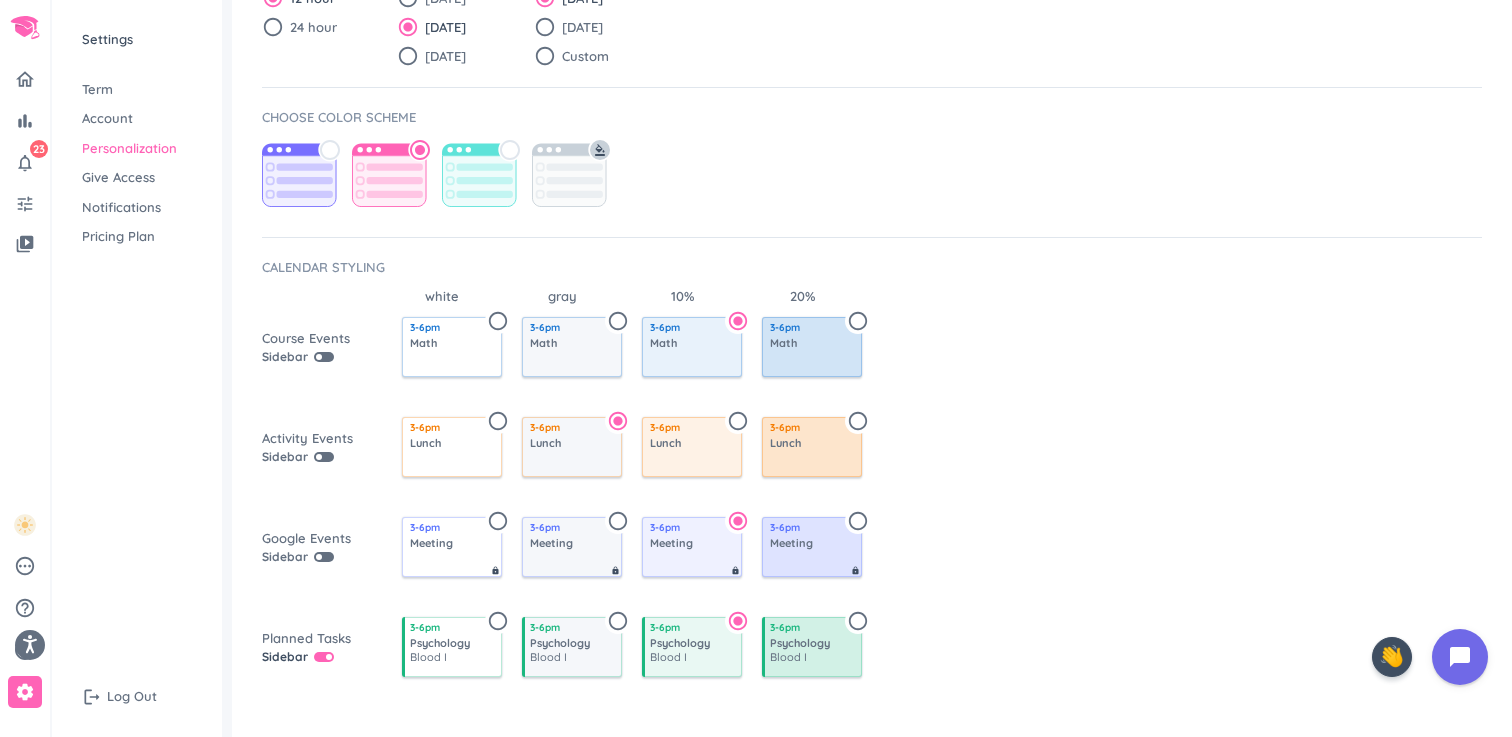 click on "Give Access" at bounding box center (137, 178) 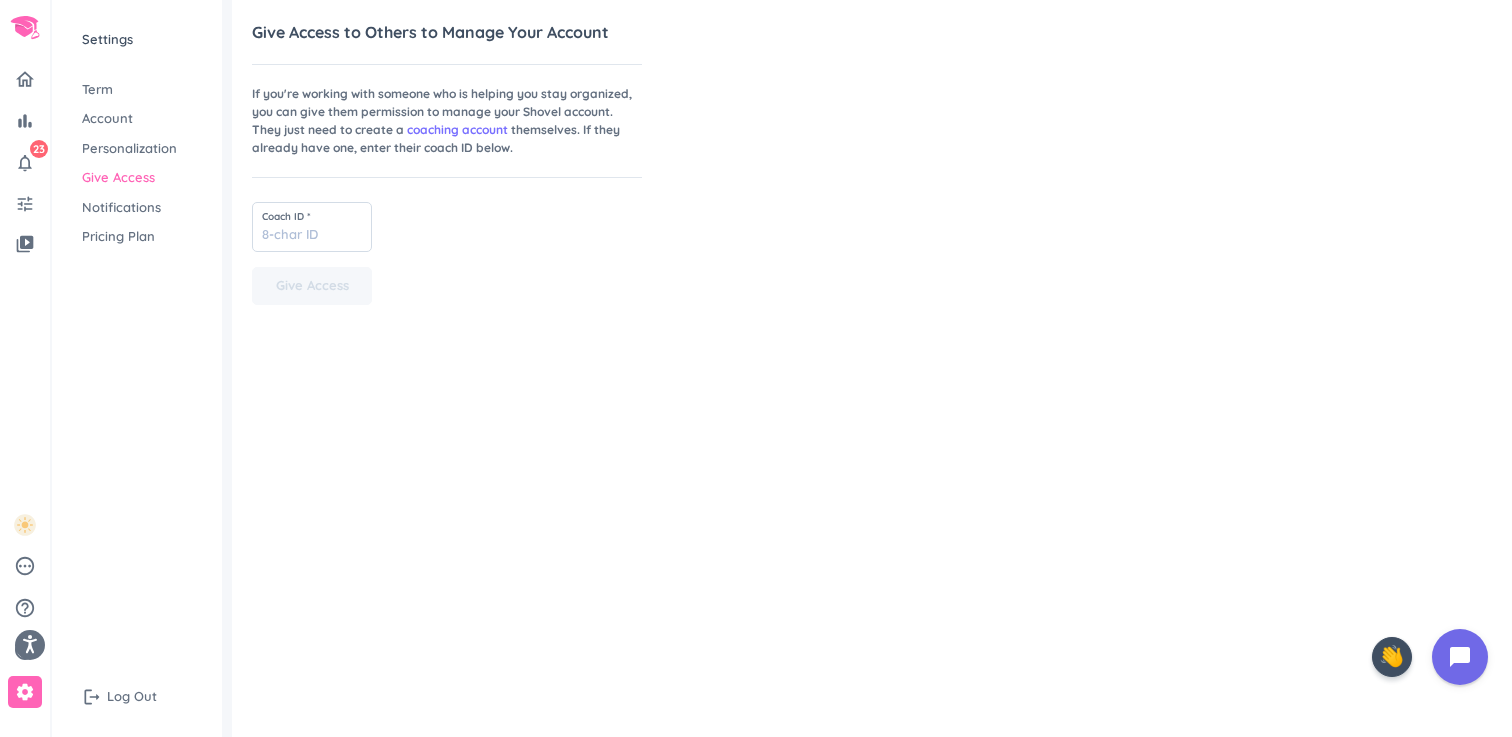click on "Notifications" at bounding box center (137, 208) 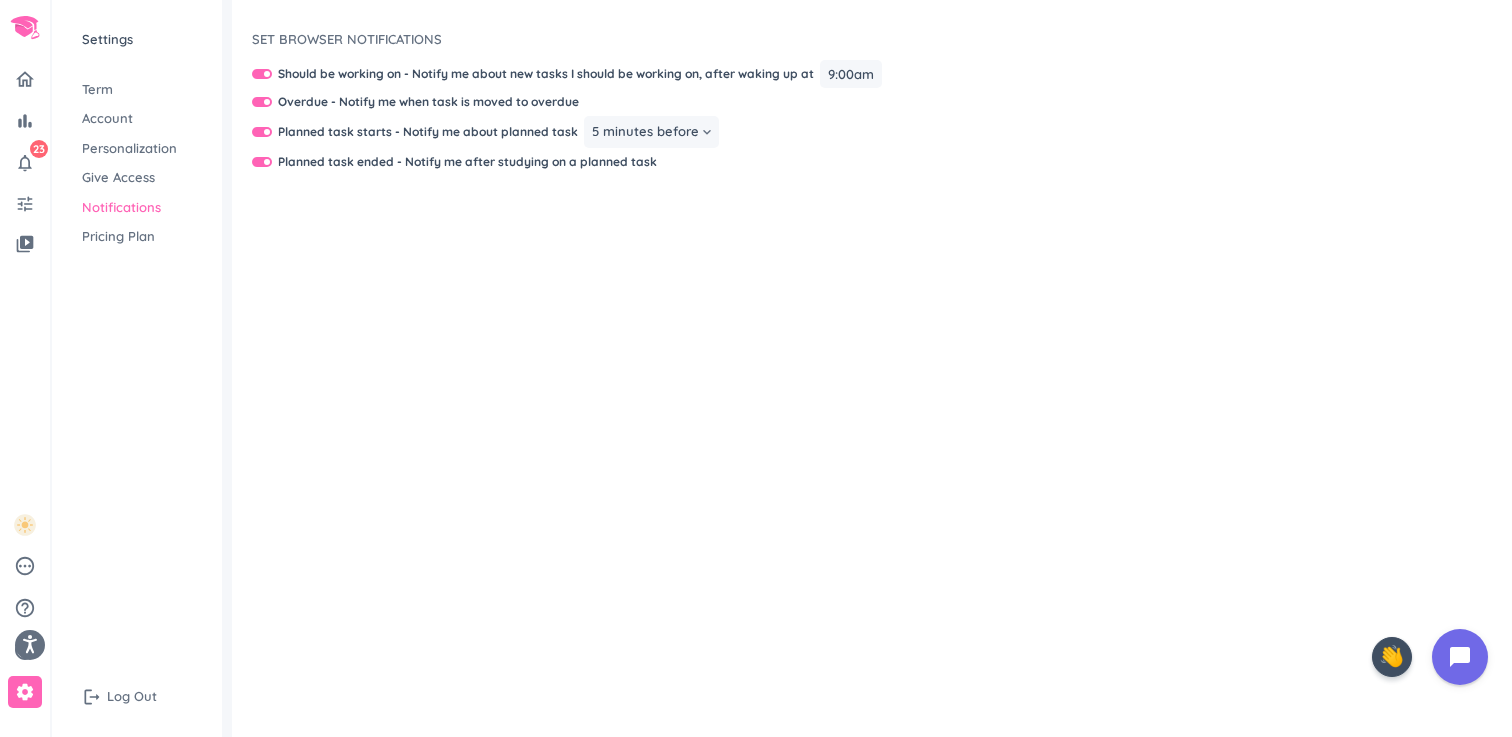click on "Settings Term Account Personalization Give Access Notifications Pricing Plan logout Log Out" at bounding box center (137, 368) 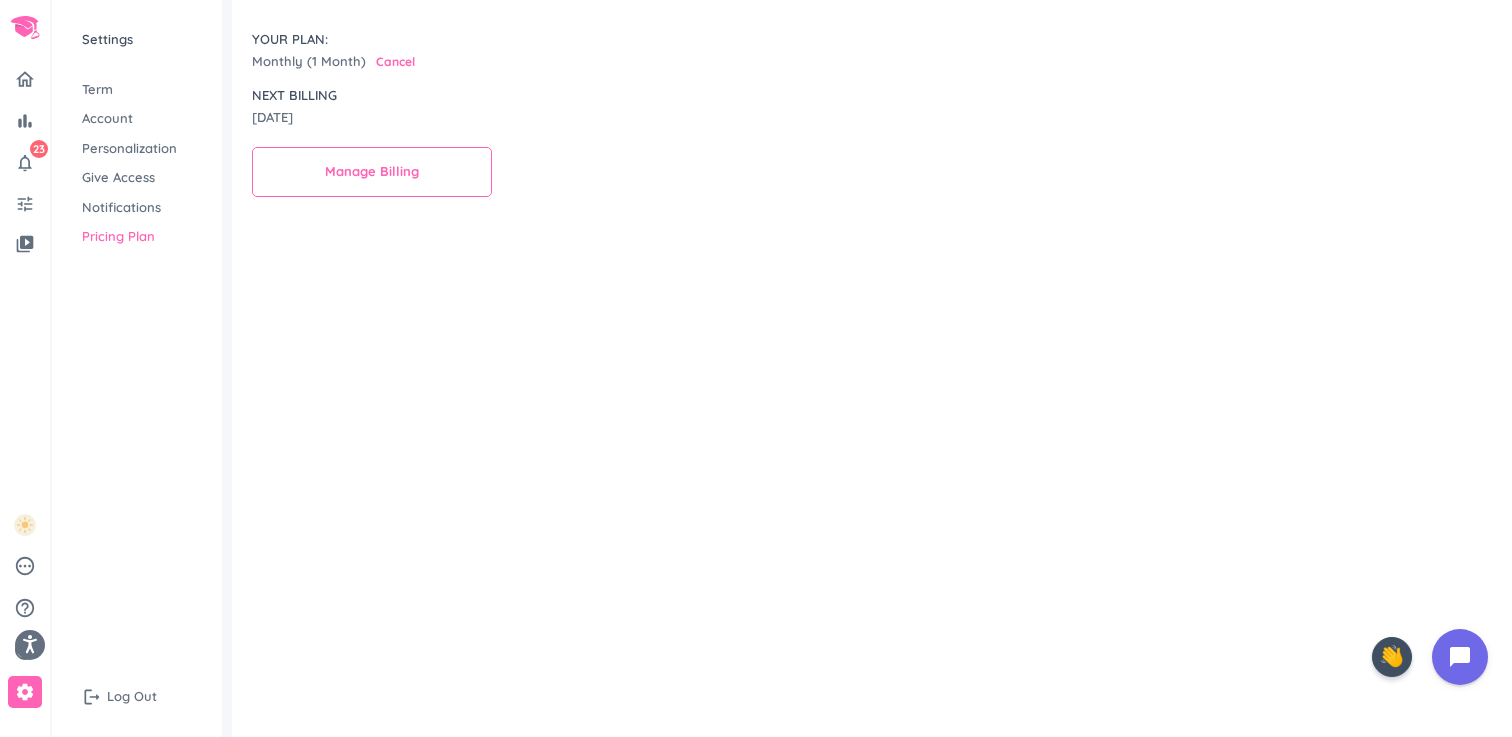 click on "Account" at bounding box center (137, 119) 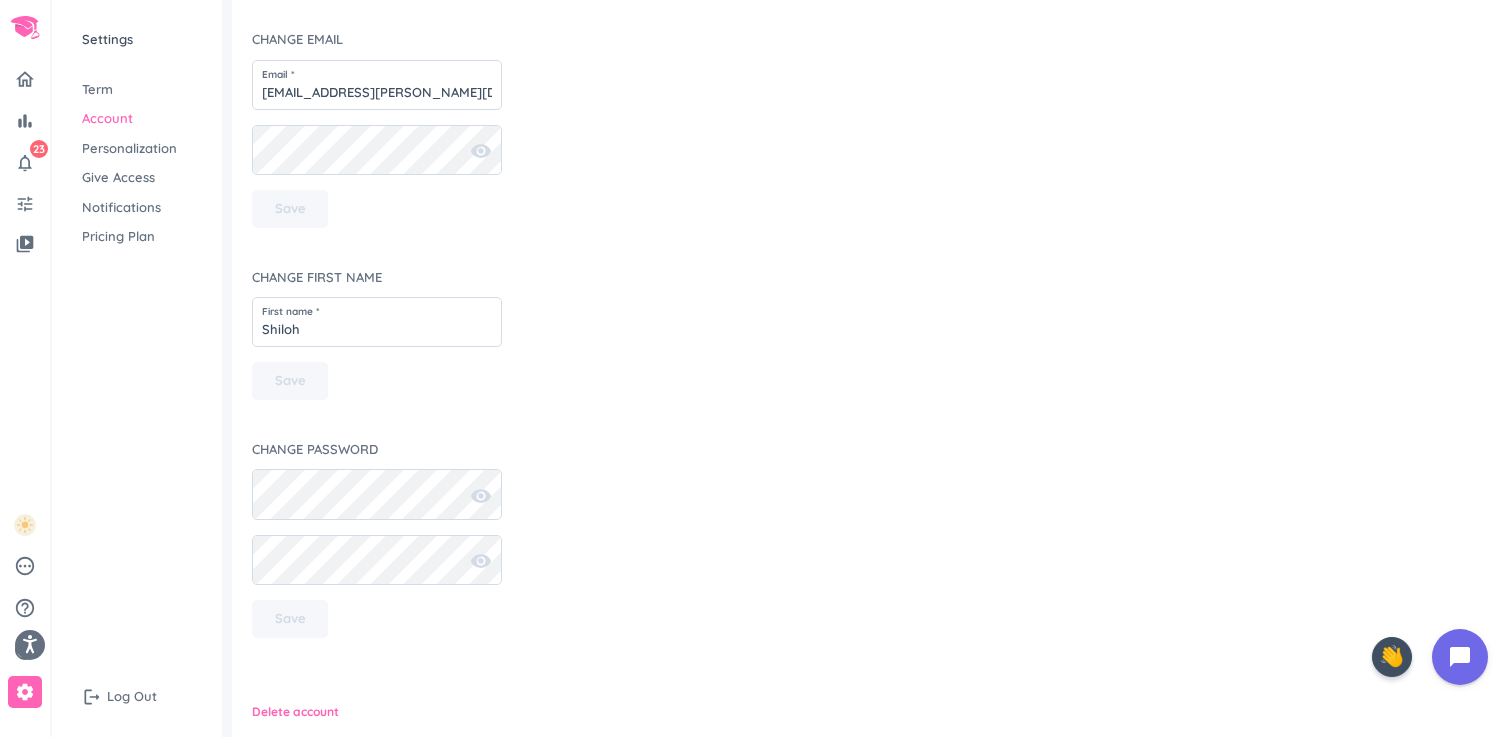 click on "Term" at bounding box center (137, 90) 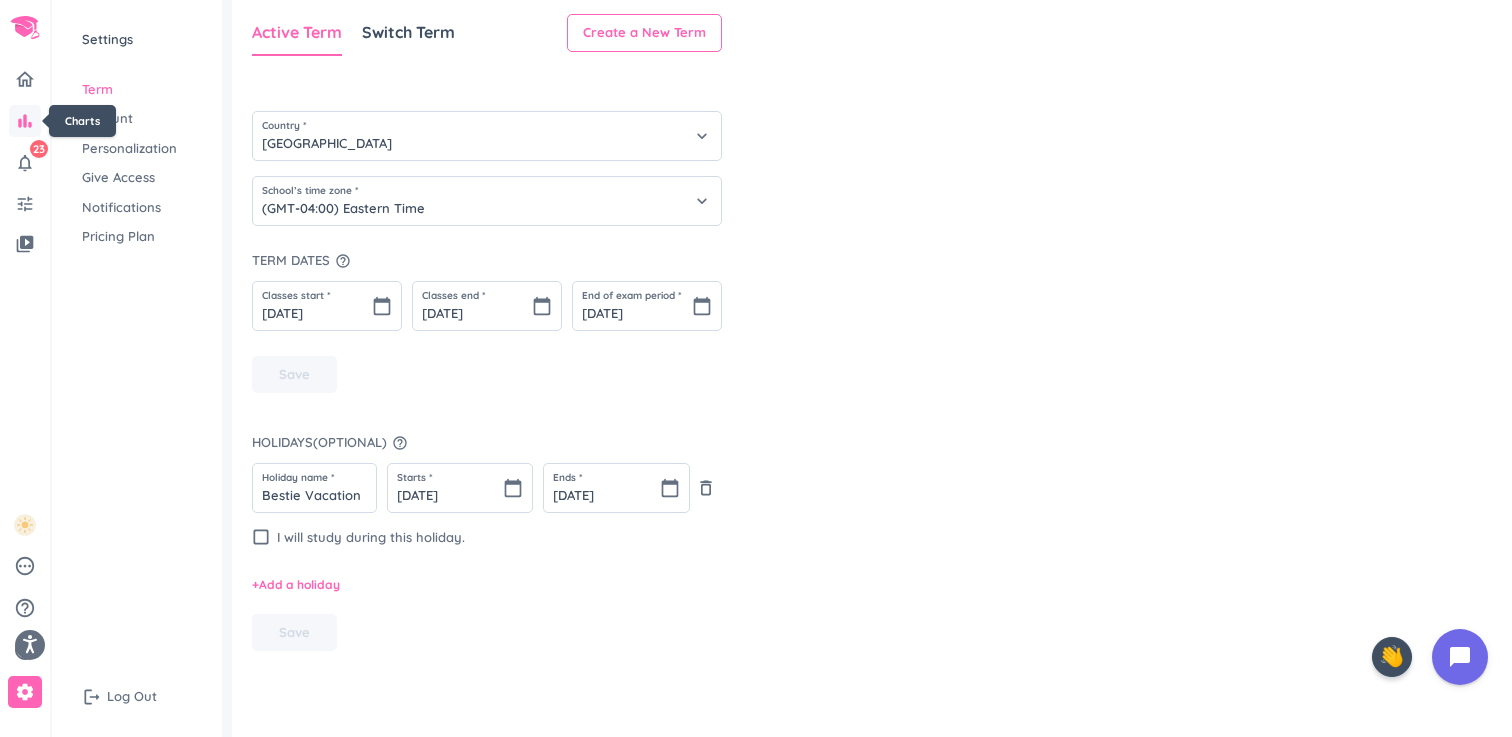 click on "bar_chart" at bounding box center [25, 121] 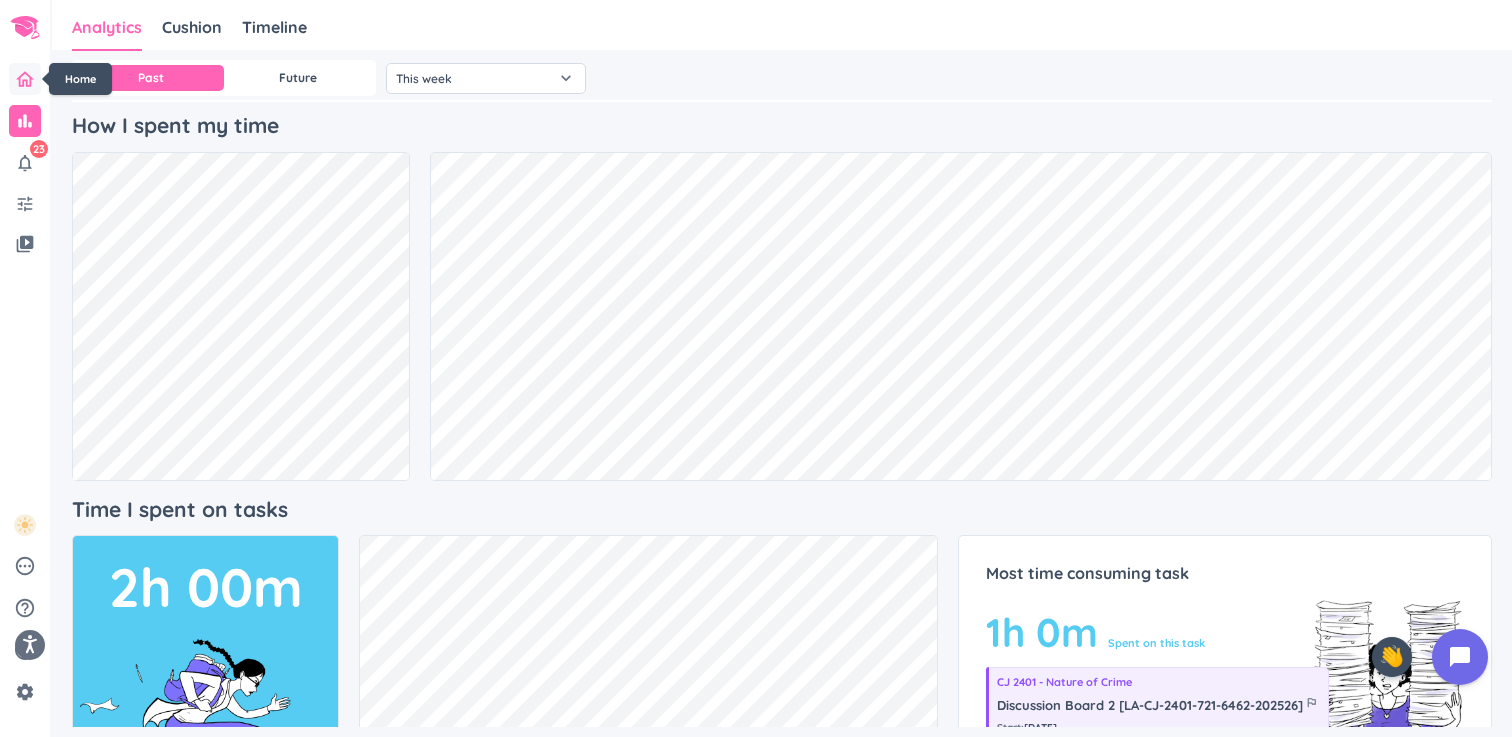 click 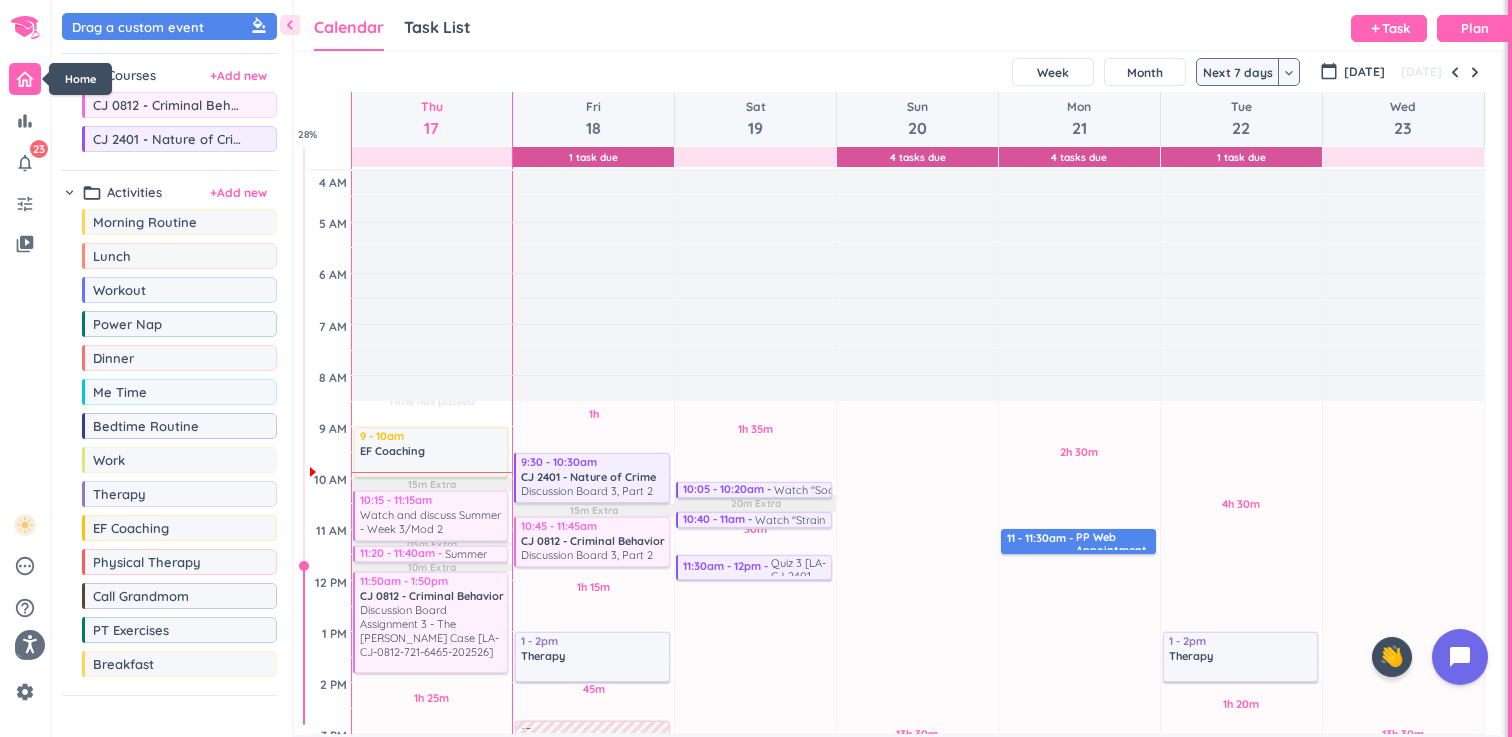 scroll, scrollTop: 1, scrollLeft: 1, axis: both 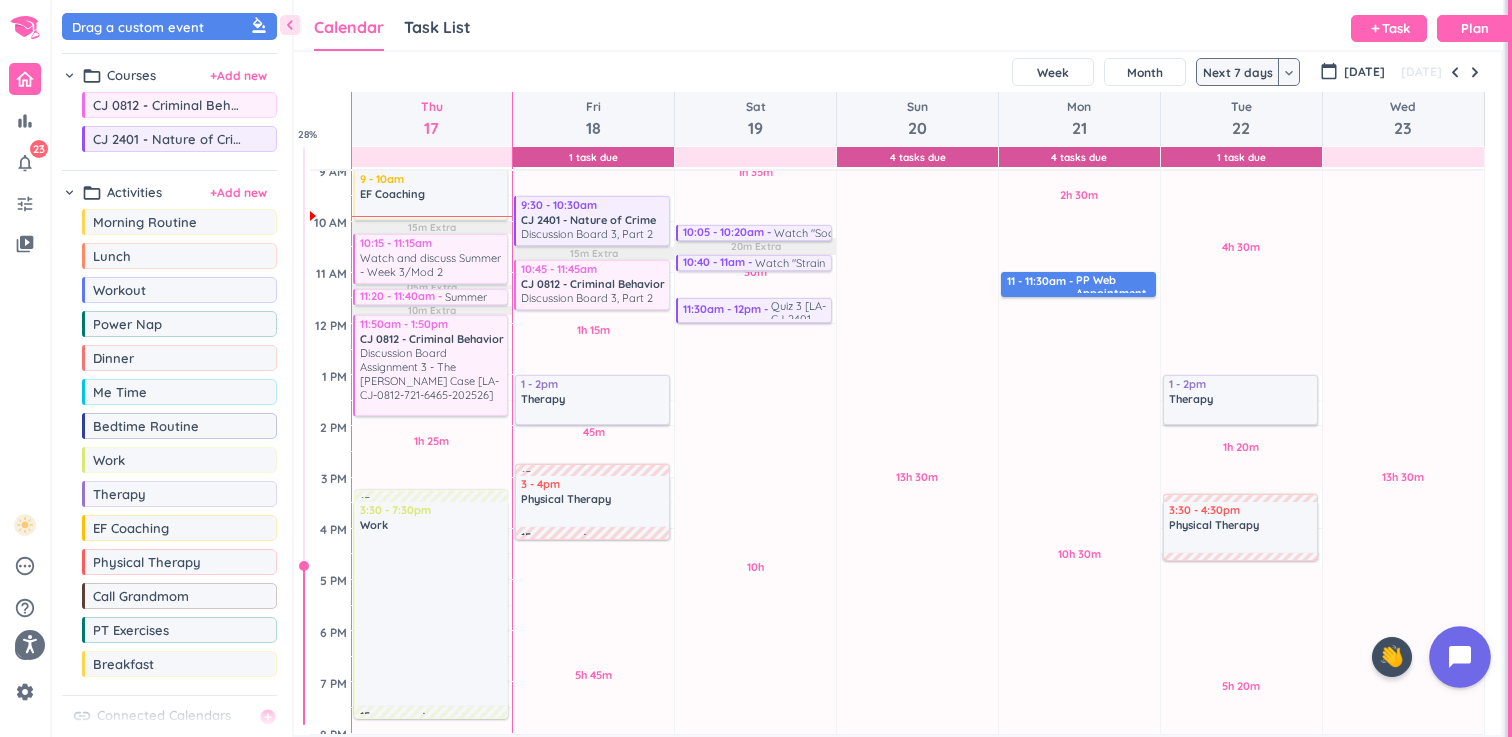 click 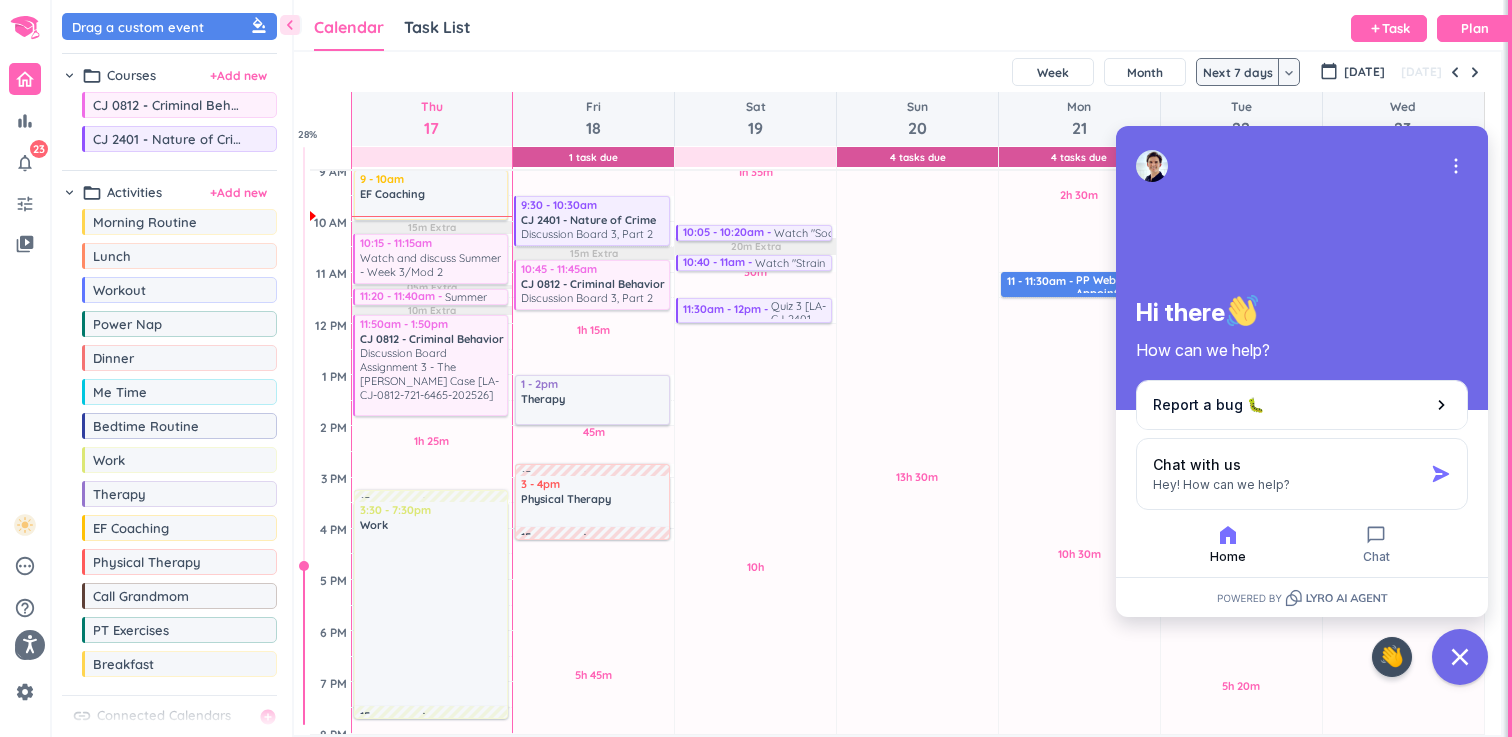 click on "Calendar Task List Calendar keyboard_arrow_down add Task Plan" at bounding box center (898, 25) 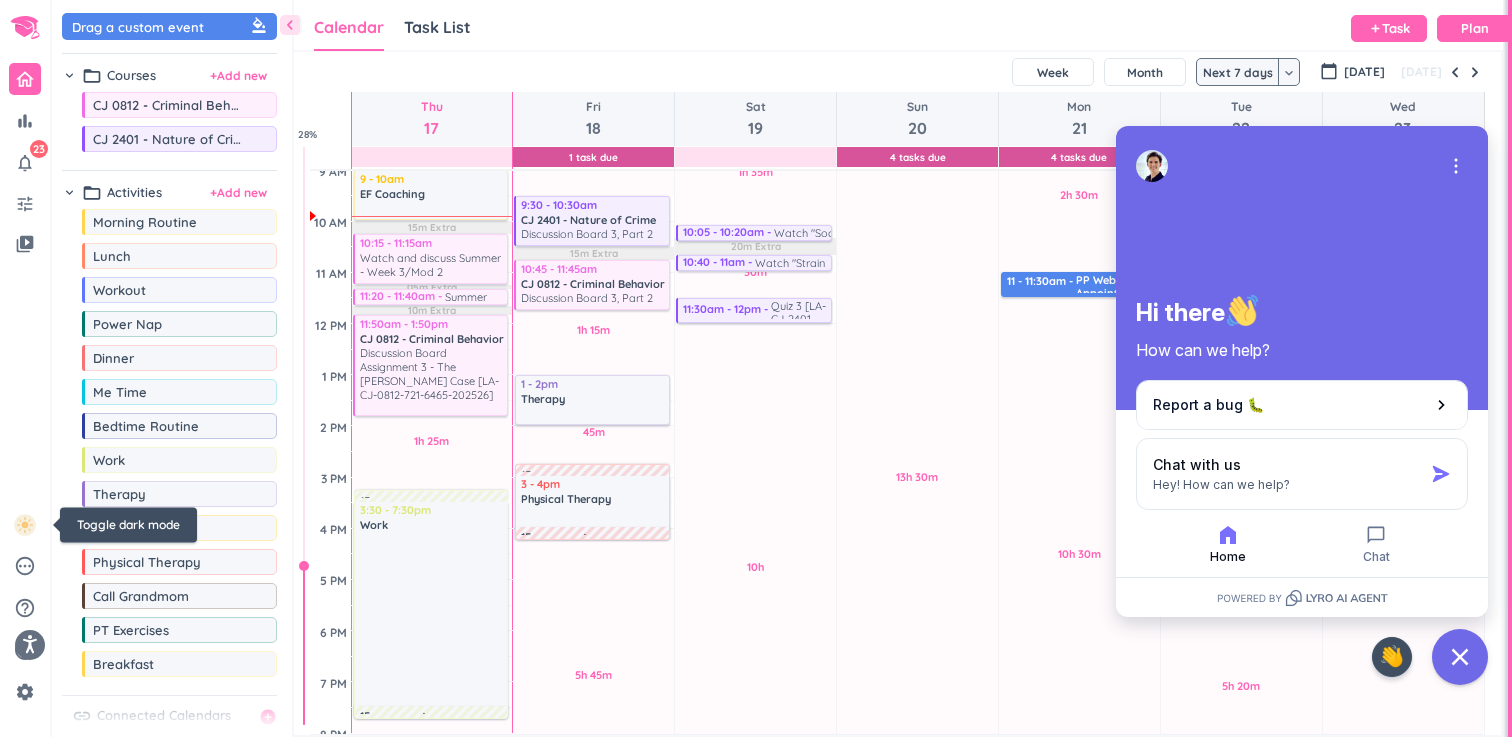 click 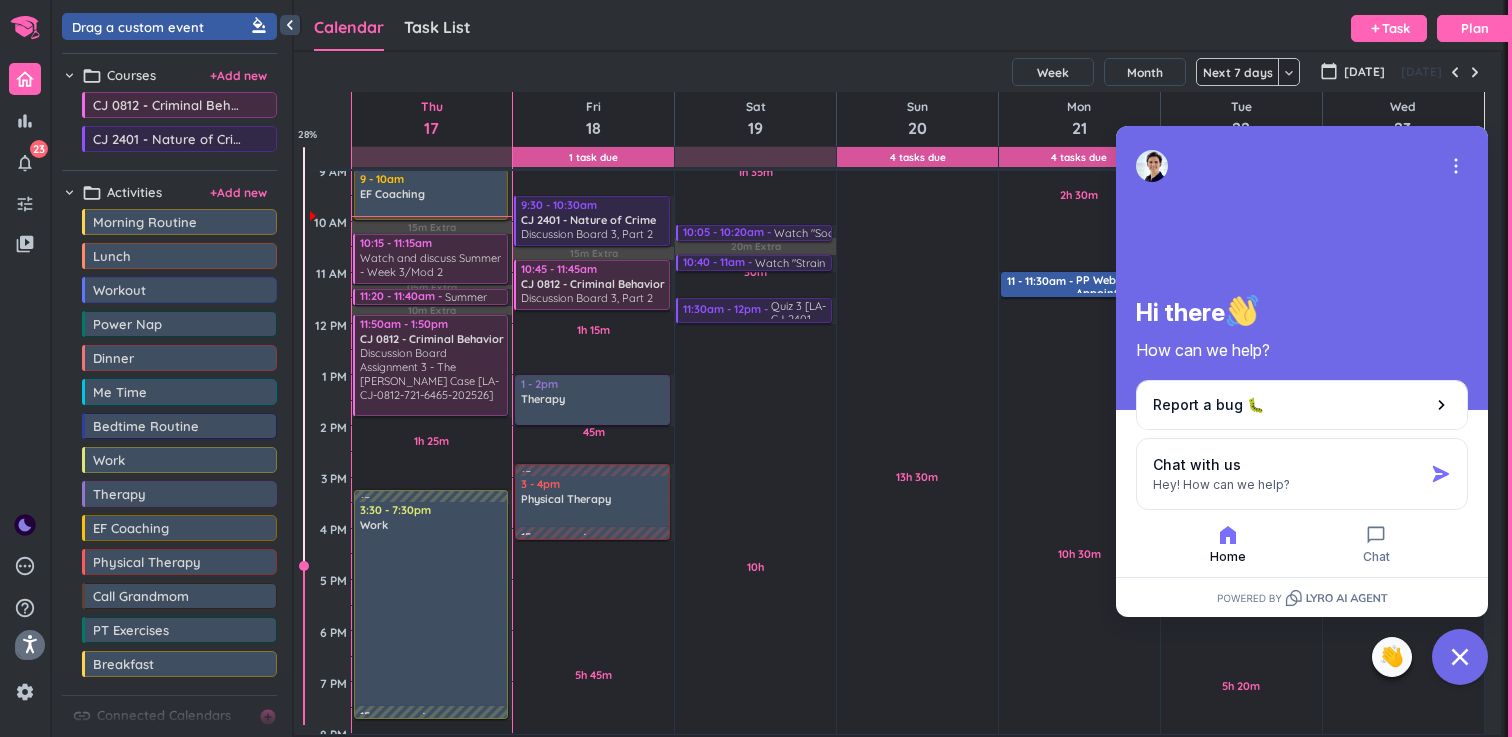 click 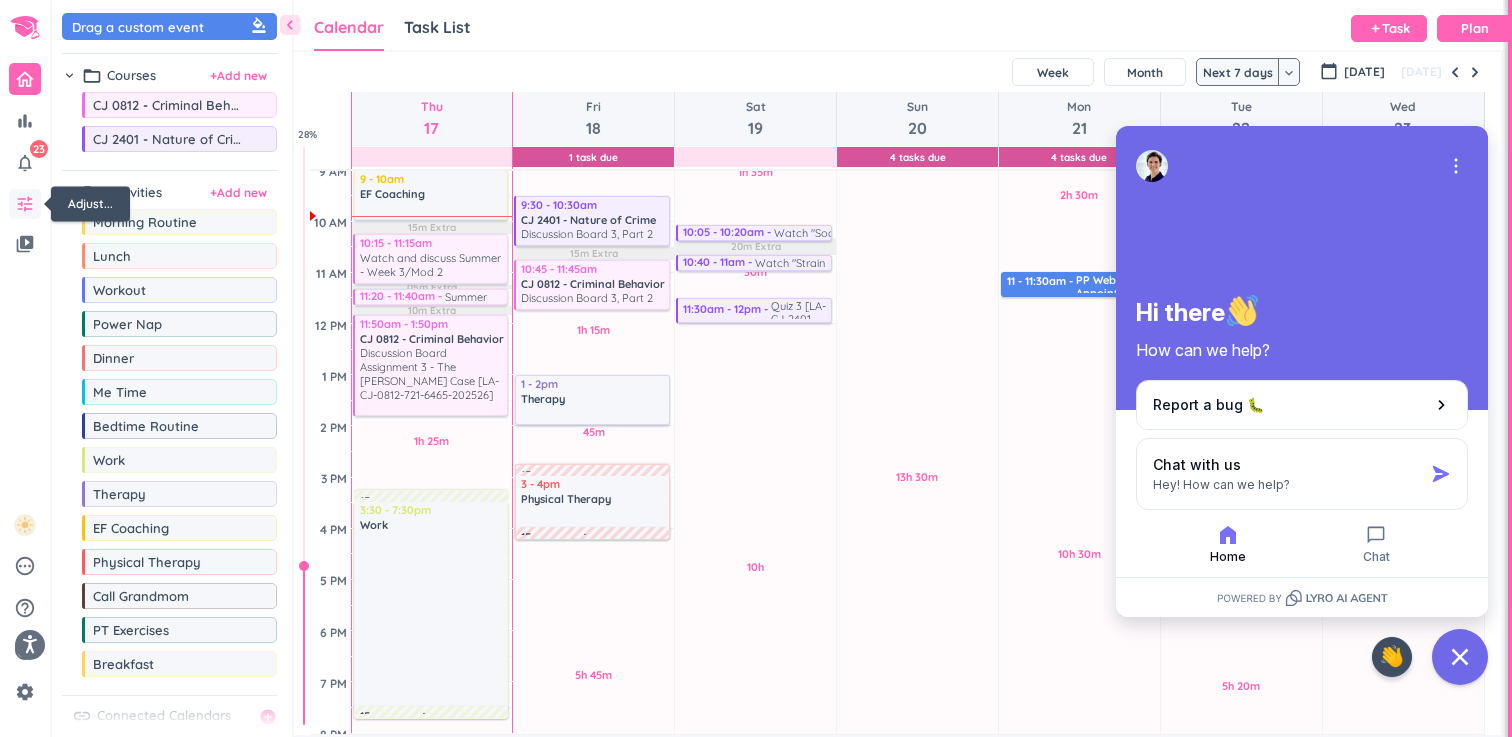 click on "tune" at bounding box center [25, 204] 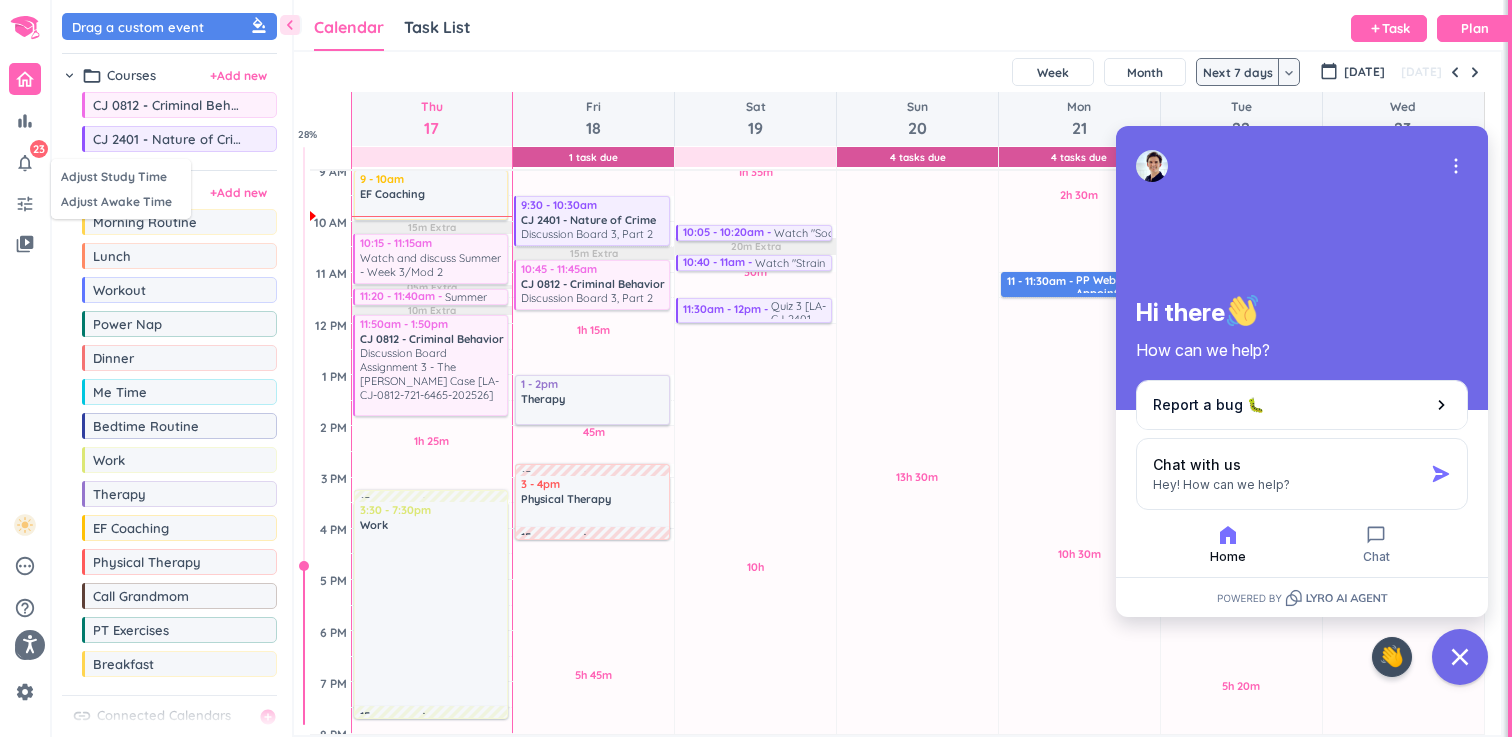 click at bounding box center [756, 368] 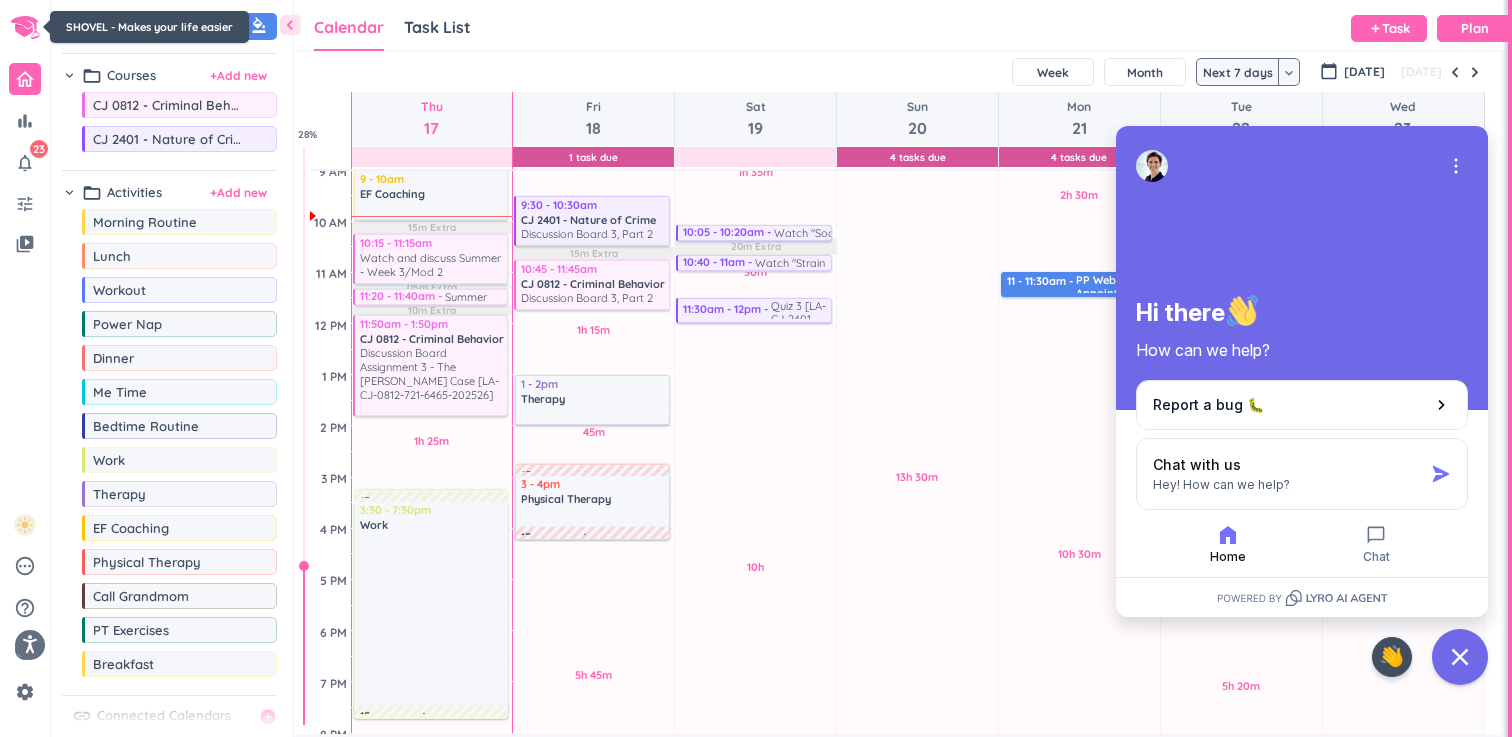 click 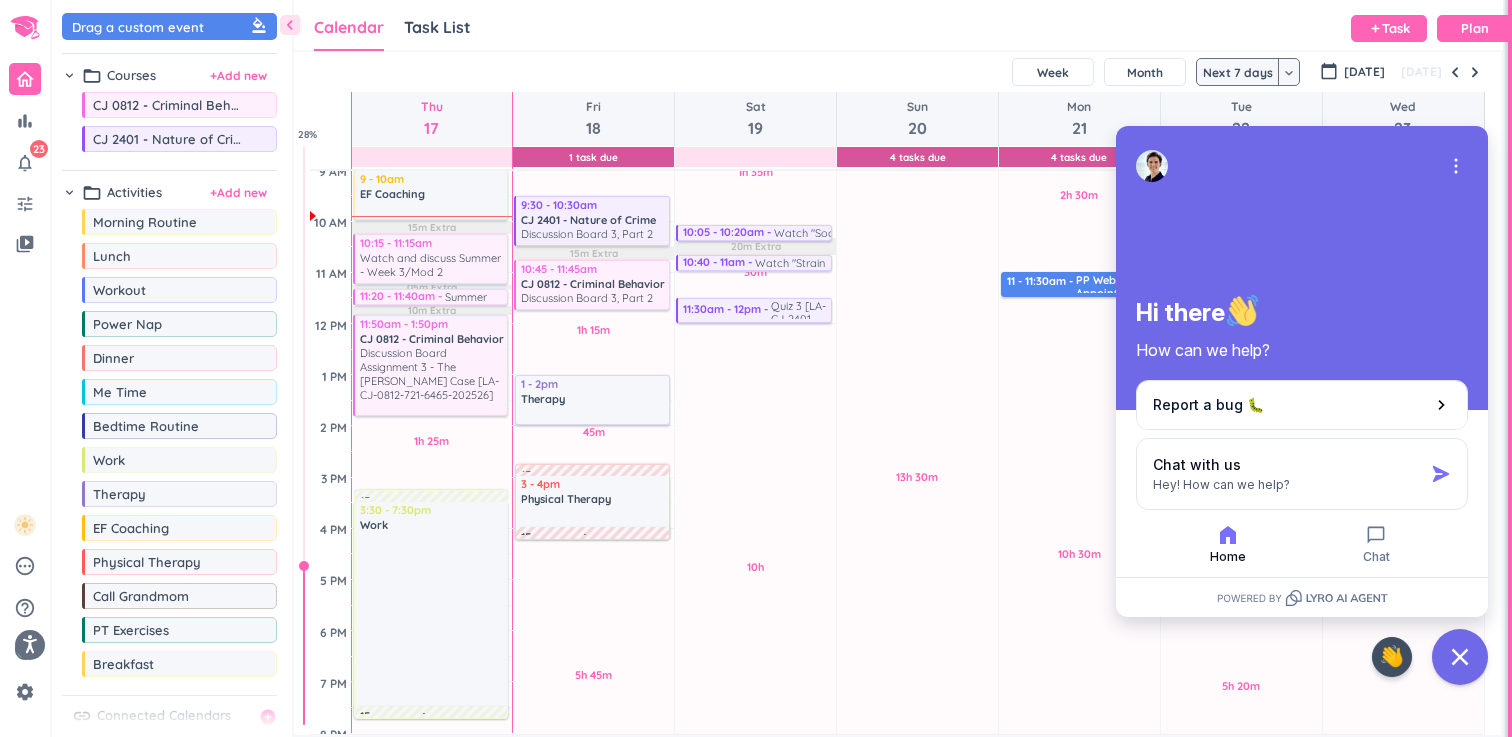 click on "bar_chart notifications_none 23 tune video_library pending help_outline settings 9 / 9 check_circle_outline check_circle_outline check_circle_outline check_circle_outline check_circle_outline check_circle_outline check_circle_outline check_circle_outline check_circle_outline 🤘 ✨ ⚔️ 🎓 ♠️ 🦄 ⏳ close 👋" at bounding box center [25, 368] 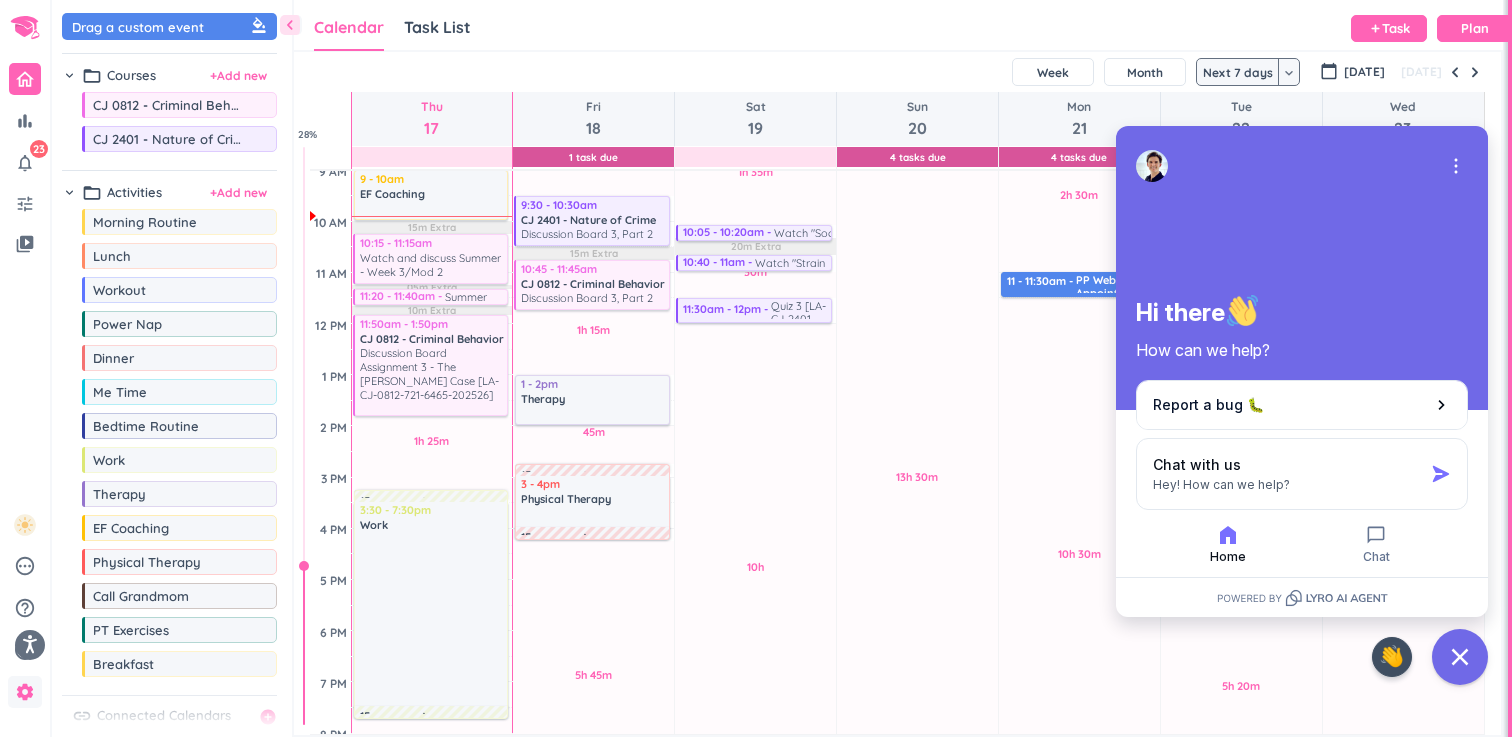 click on "settings" at bounding box center (25, 692) 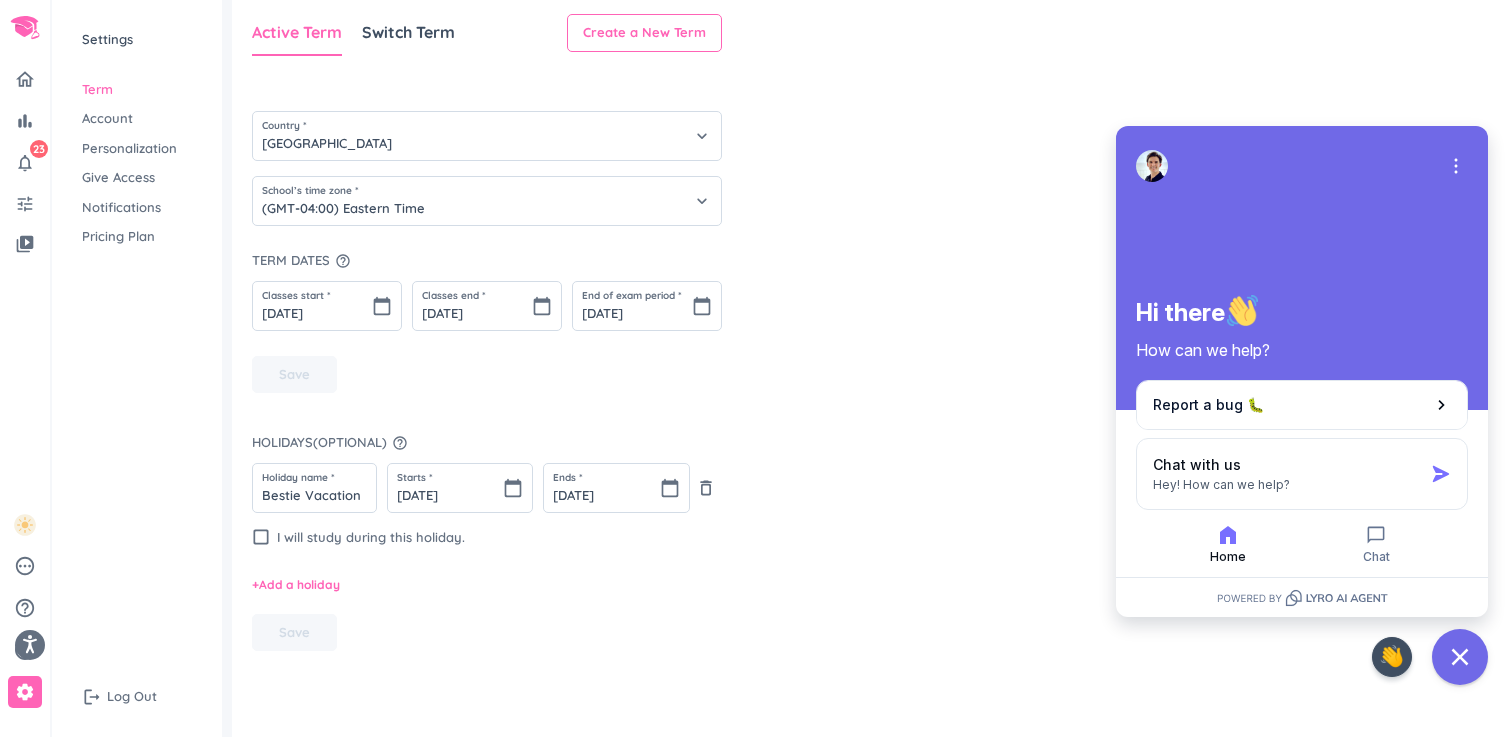 click on "Personalization" at bounding box center [137, 149] 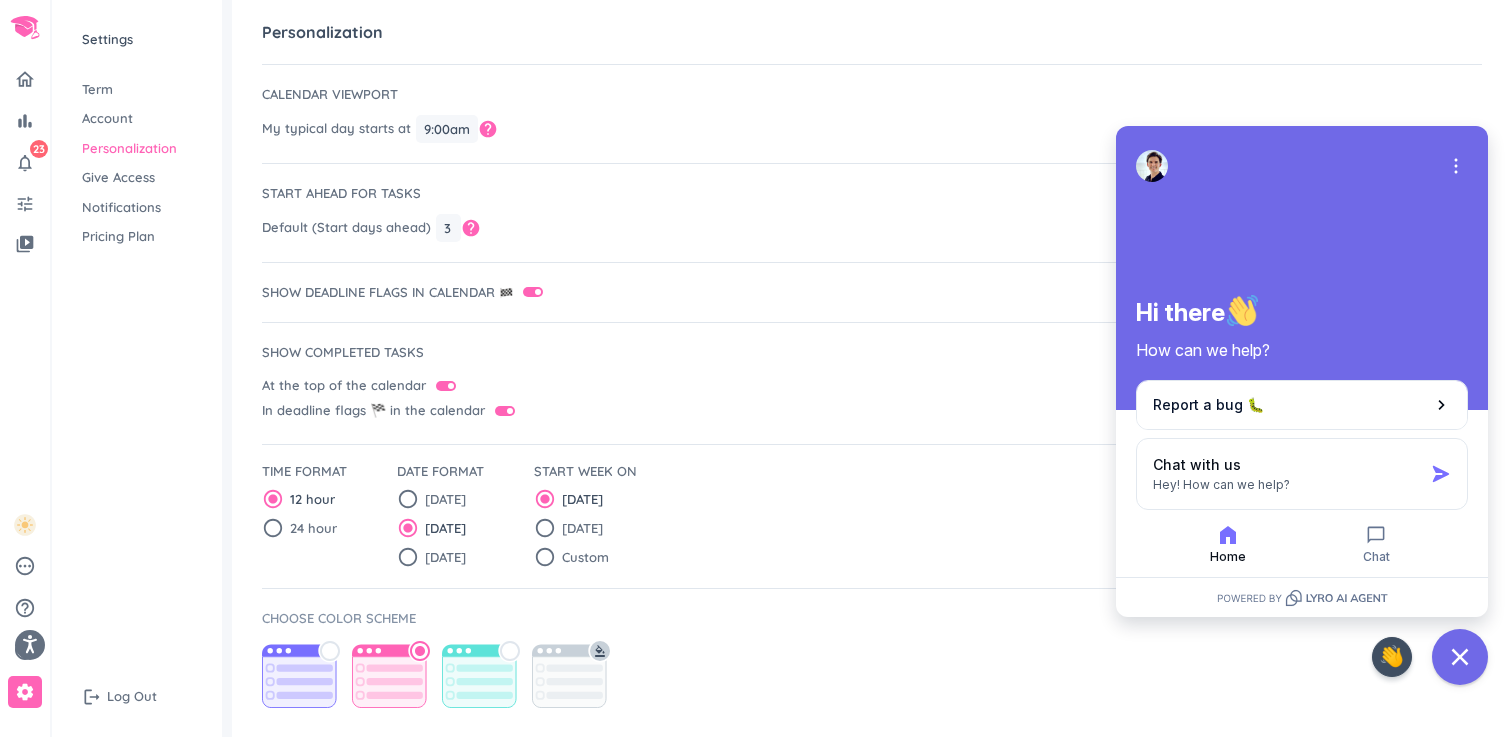 scroll, scrollTop: 502, scrollLeft: 0, axis: vertical 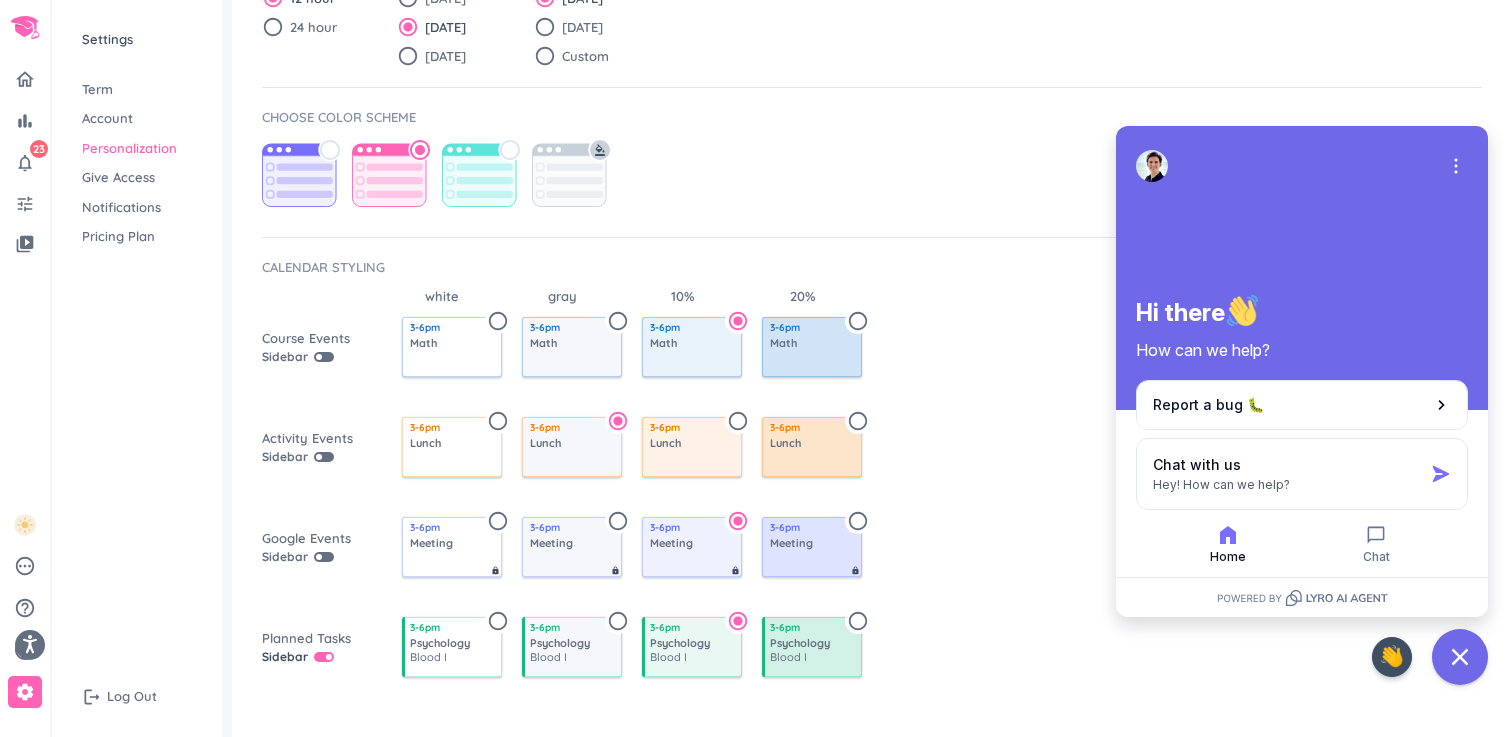 click on "Give Access" at bounding box center [137, 178] 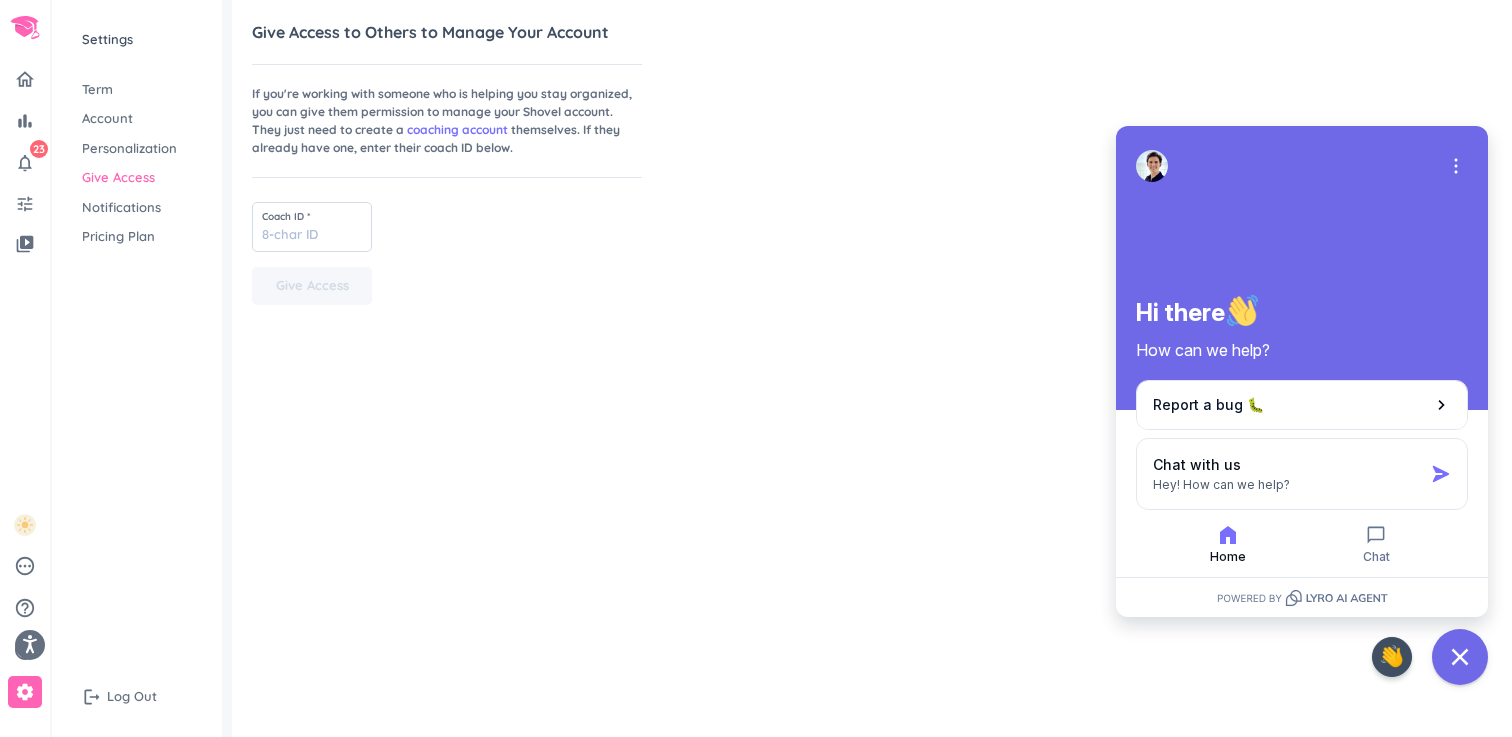 click on "Notifications" at bounding box center [137, 208] 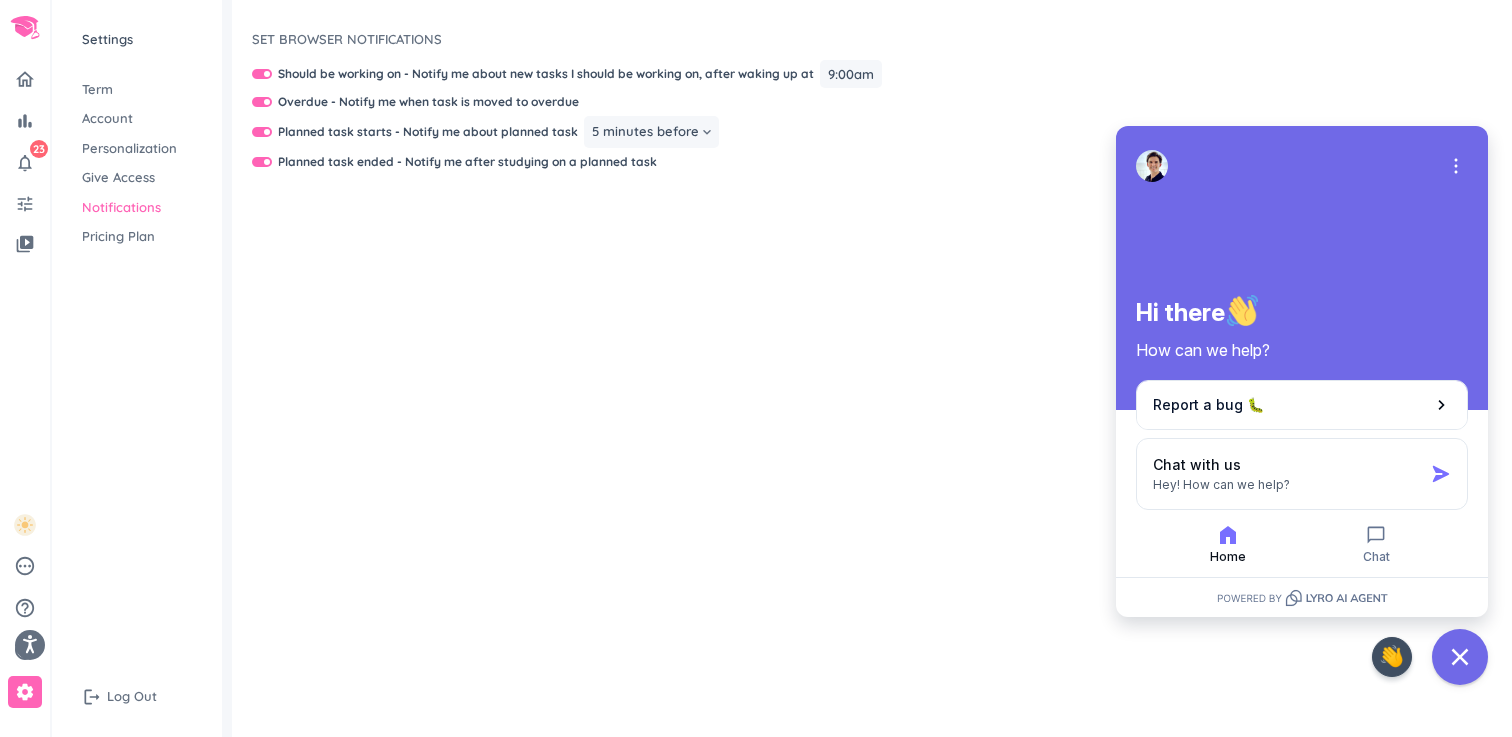 click on "Settings Term Account Personalization Give Access Notifications Pricing Plan" at bounding box center [137, 138] 